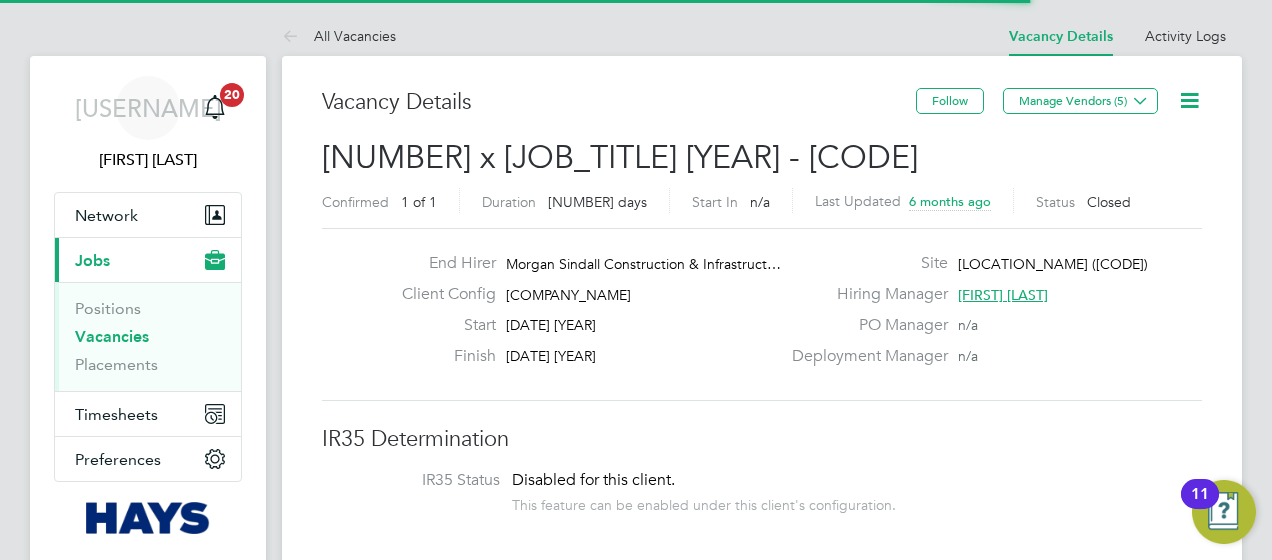 scroll, scrollTop: 0, scrollLeft: 0, axis: both 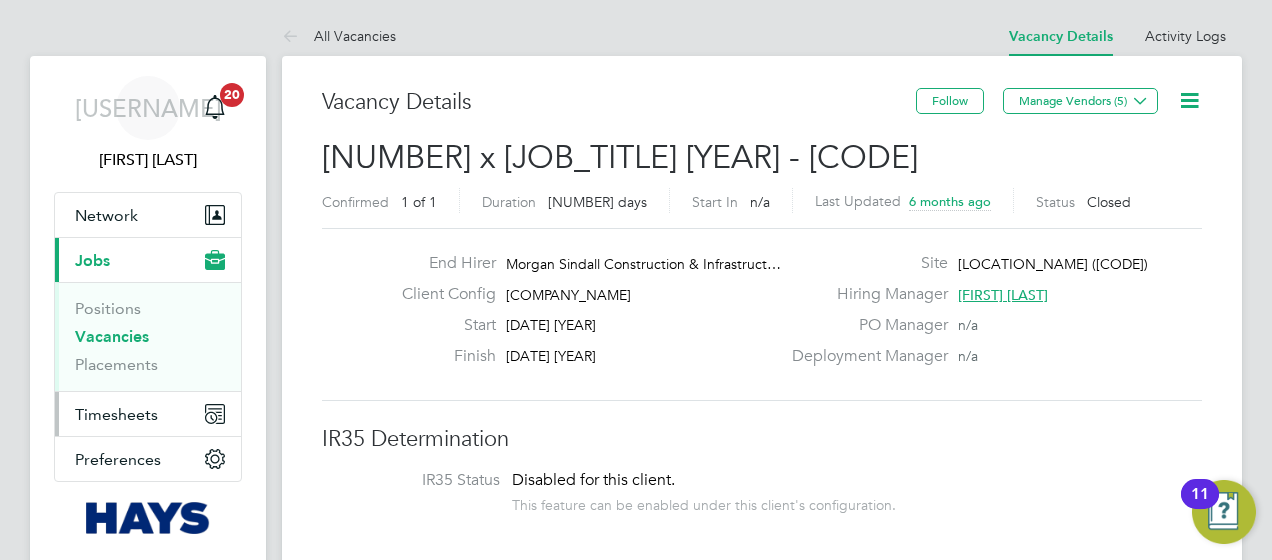 click on "Timesheets" at bounding box center (116, 414) 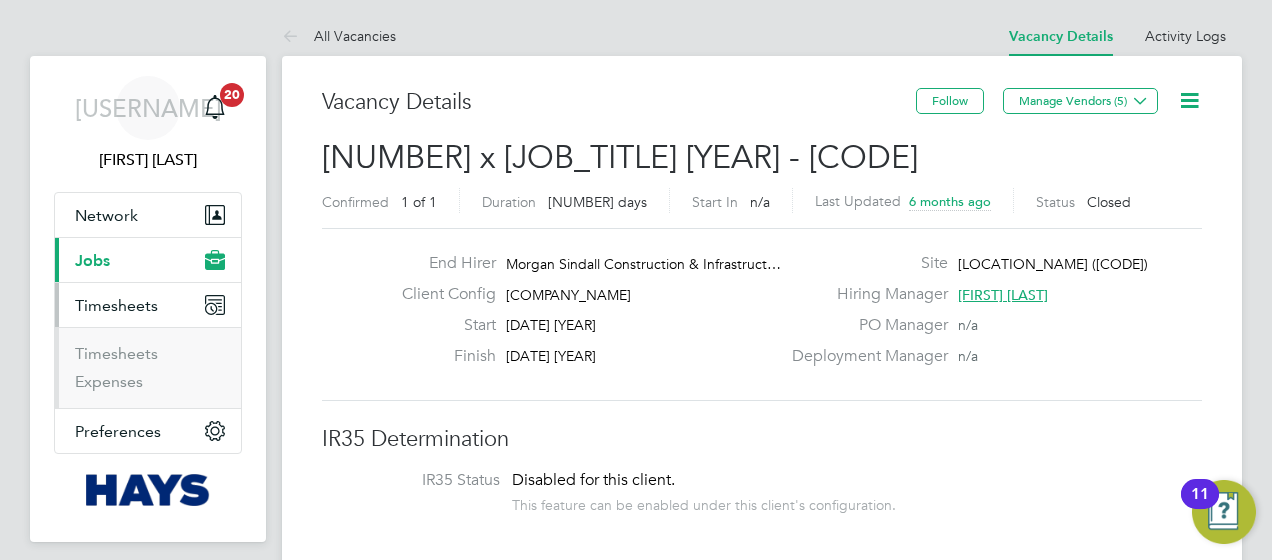 click on "Timesheets" at bounding box center (150, 358) 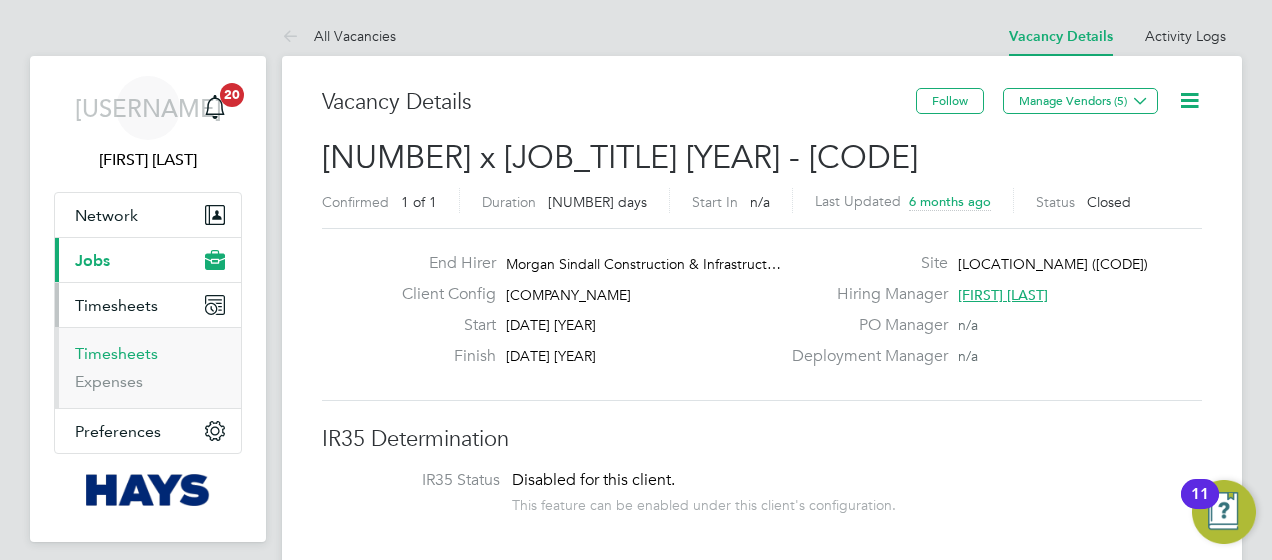 click on "Timesheets" at bounding box center (116, 353) 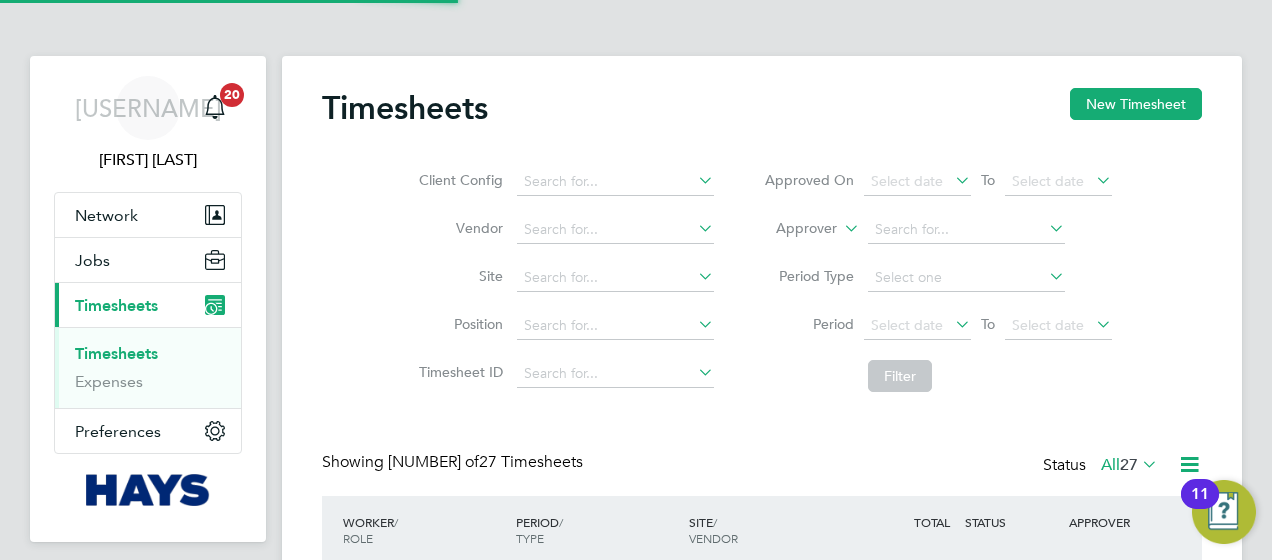 scroll, scrollTop: 10, scrollLeft: 10, axis: both 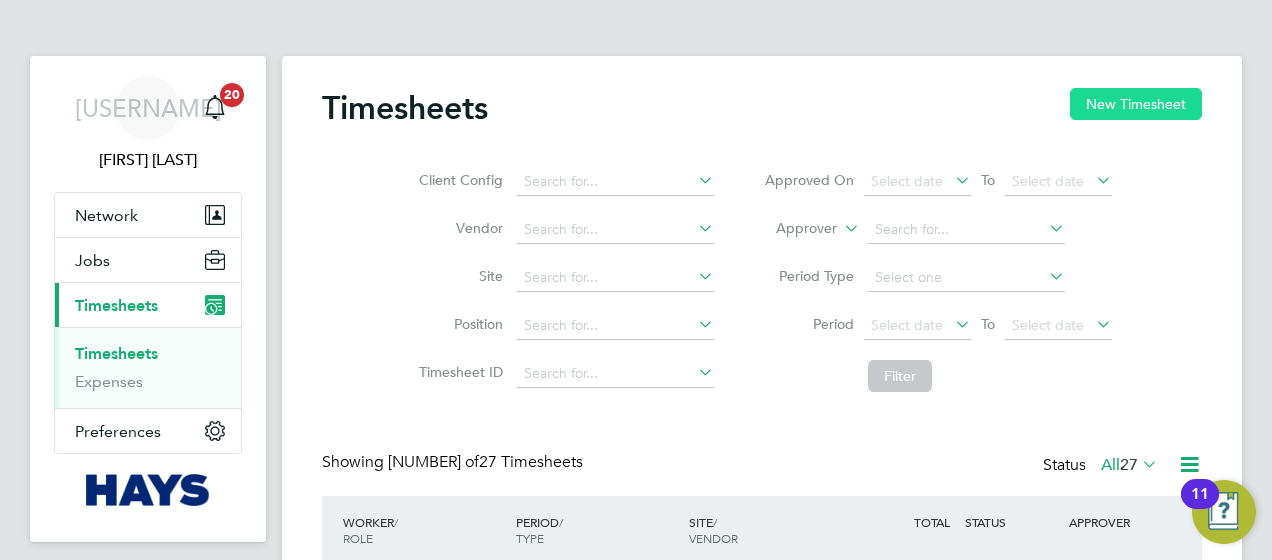 click on "New Timesheet" 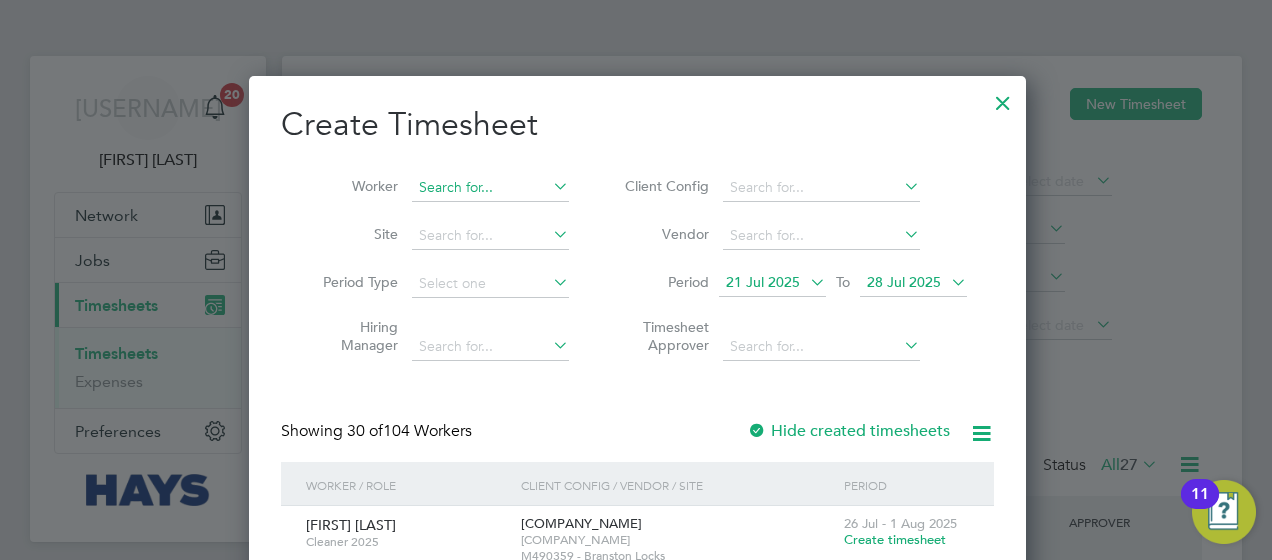 click at bounding box center (490, 188) 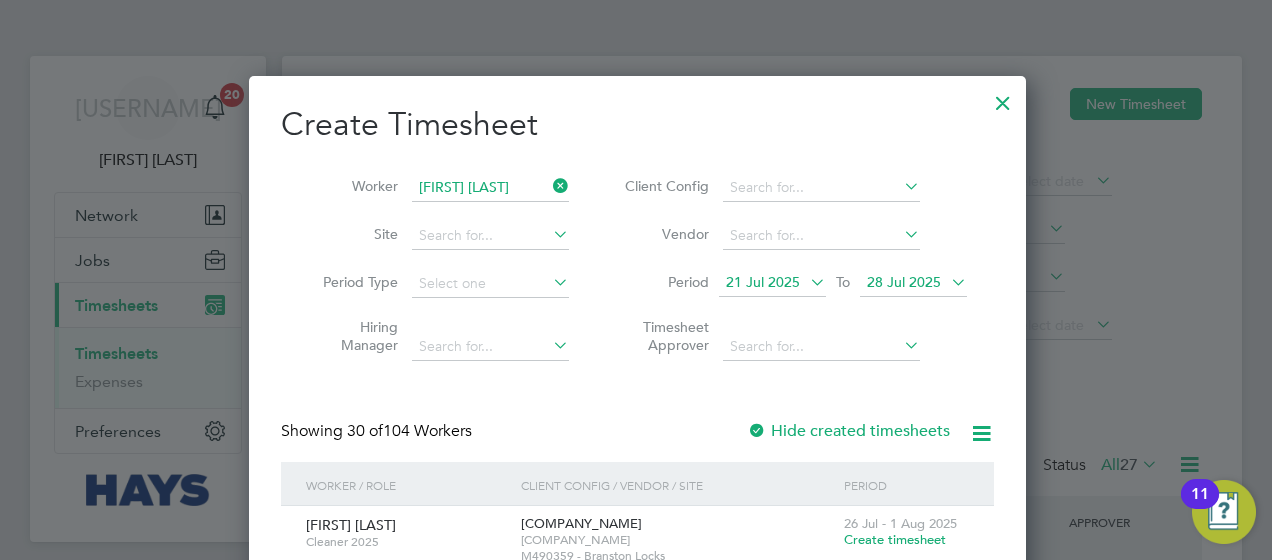 click on "[LAST]" 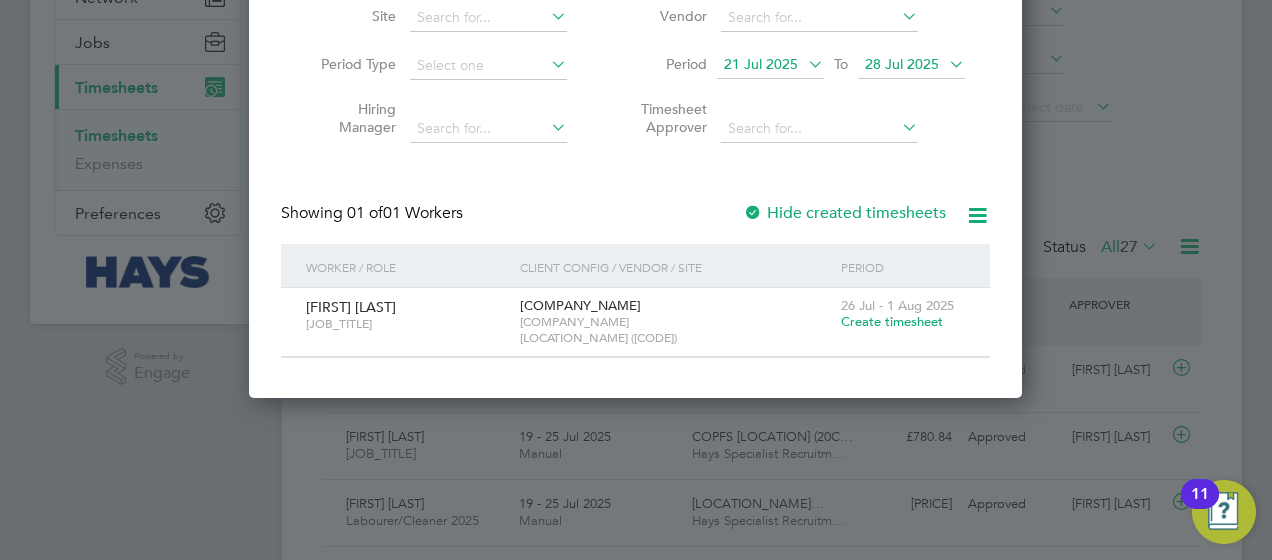 click on "Create timesheet" at bounding box center (892, 321) 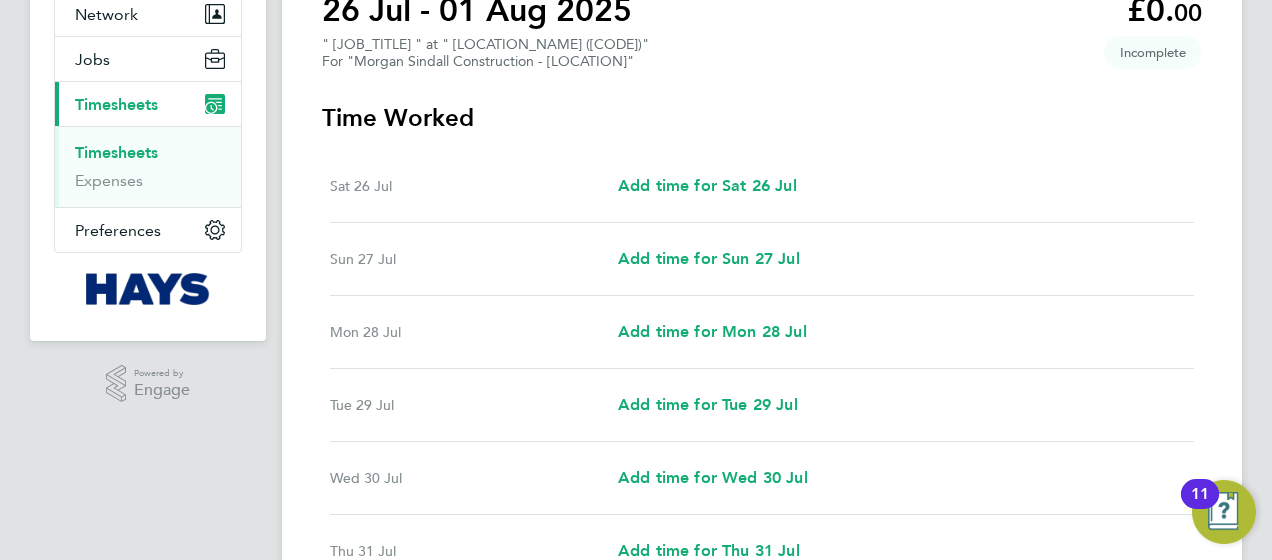 scroll, scrollTop: 230, scrollLeft: 0, axis: vertical 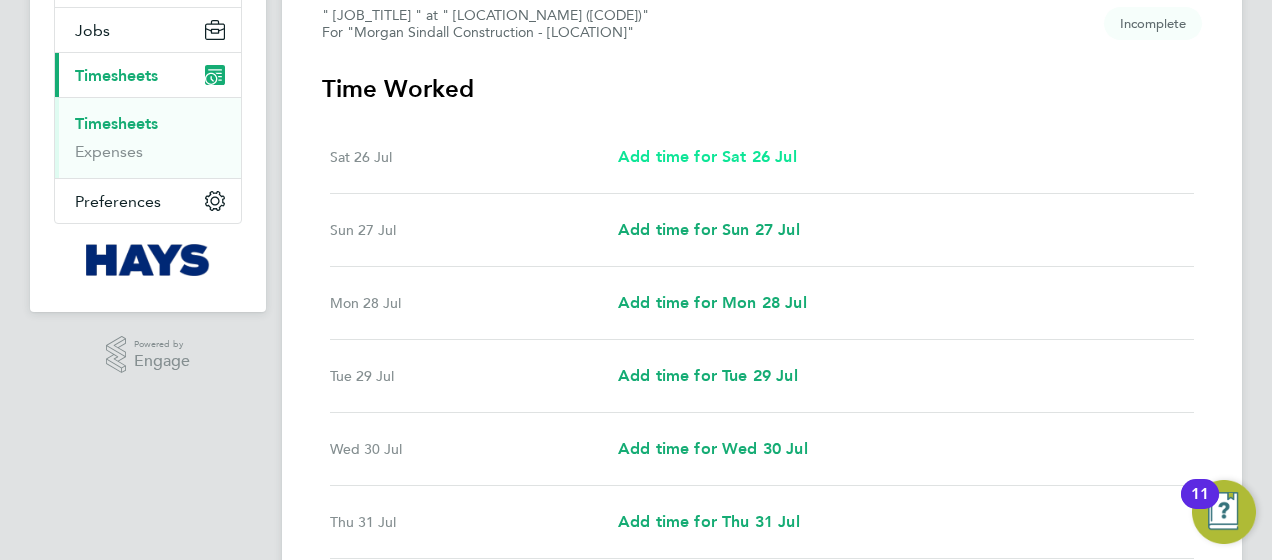 click on "Add time for Sat 26 Jul" at bounding box center (707, 156) 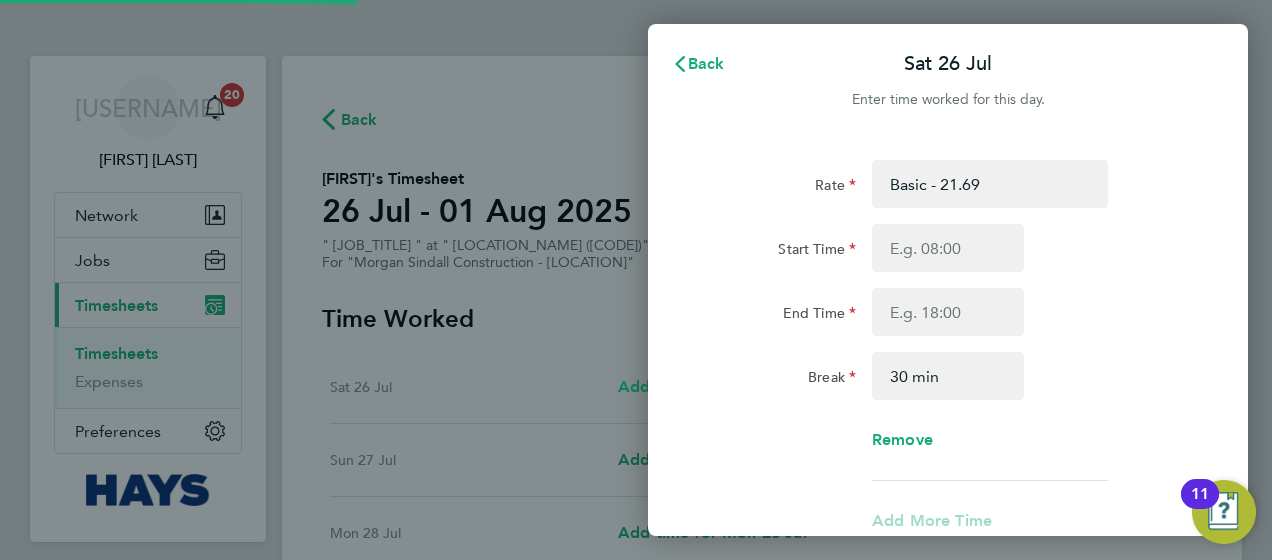 scroll, scrollTop: 0, scrollLeft: 0, axis: both 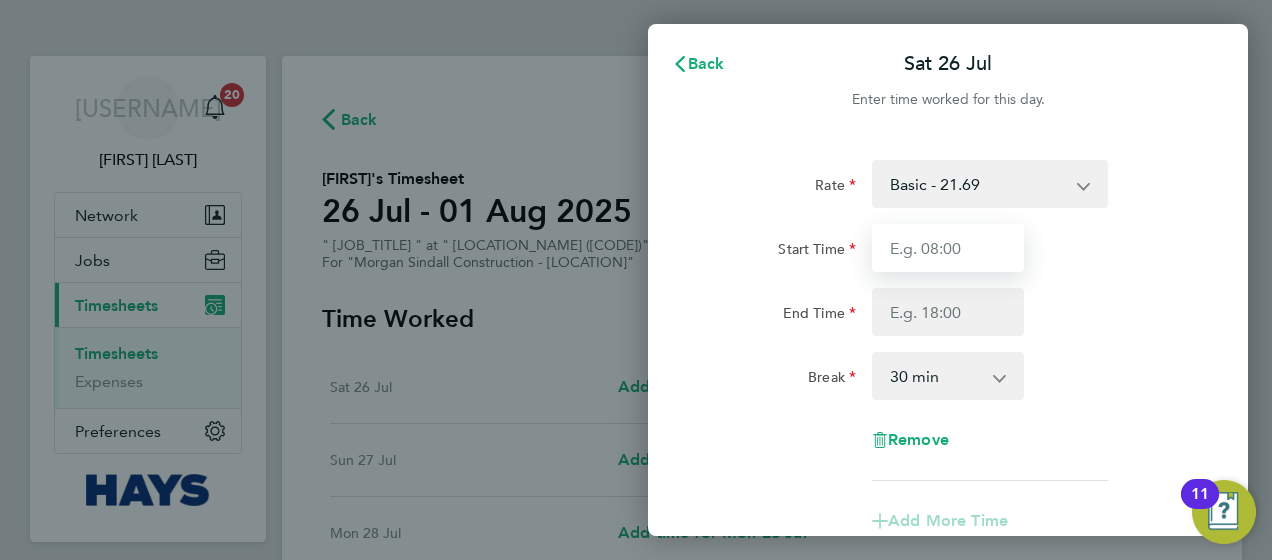 click on "Start Time" at bounding box center [948, 248] 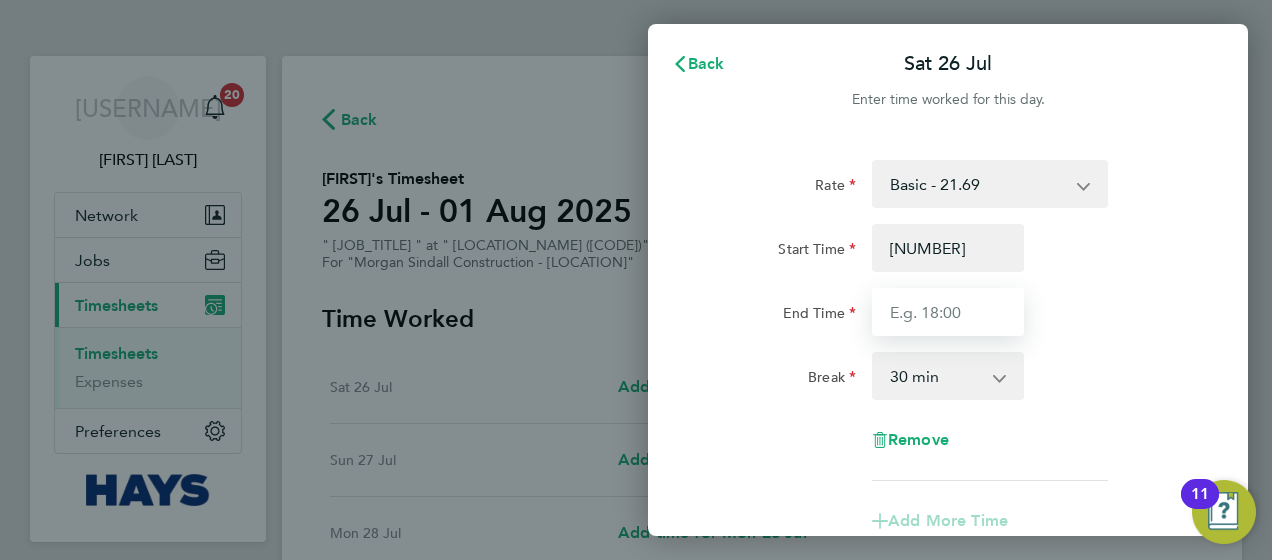 type on "07:00" 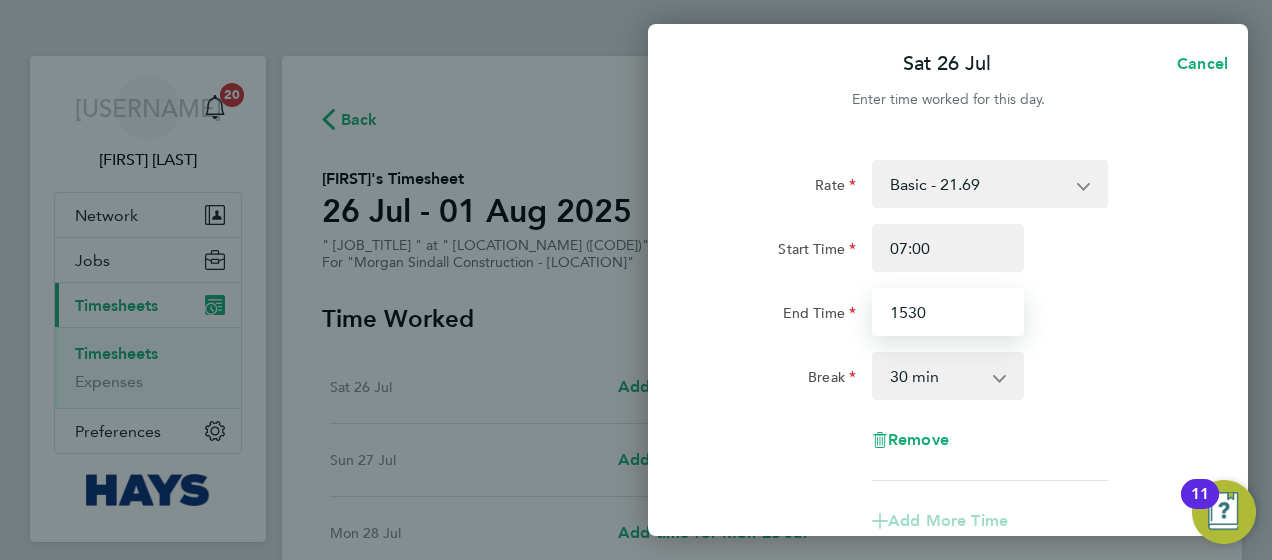 scroll, scrollTop: 312, scrollLeft: 0, axis: vertical 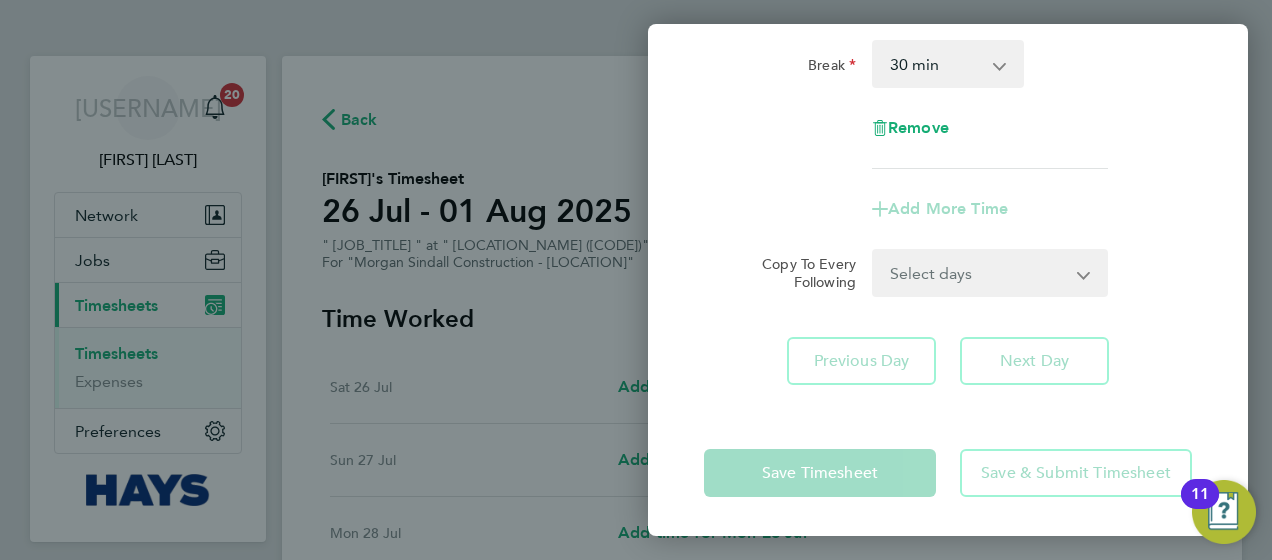 type on "15:30" 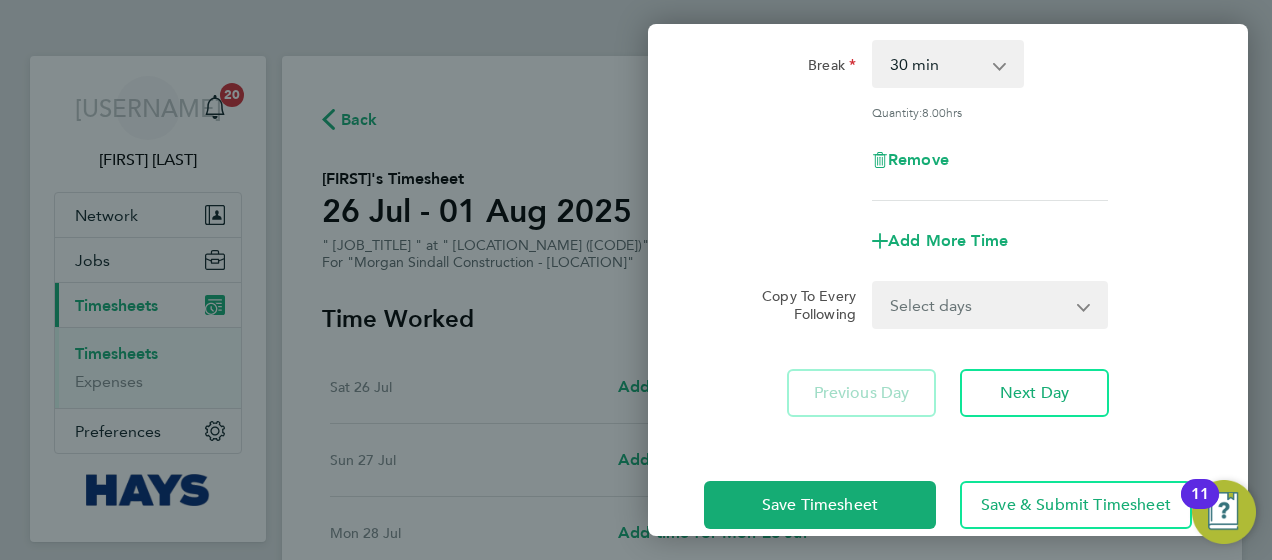 click on "Sat 26 Jul  Cancel  Enter time worked for this day.  Rate  Basic - 21.69   Weekday OT 45h+ - 31.61   Sat first 4h - 31.61   Sat after 4h - 40.77   Sunday - 40.77   Bank Holiday - 40.77
Start Time 07:00 End Time 15:30 Break  0 min   15 min   30 min   45 min   60 min   75 min   90 min
Quantity:  8.00  hrs
Remove
Add More Time  Copy To Every Following  Select days   Day   Weekday (Mon-Fri)   Monday   Tuesday   Wednesday   Thursday   Friday   Sunday
Previous Day   Next Day   Save Timesheet   Save & Submit Timesheet" 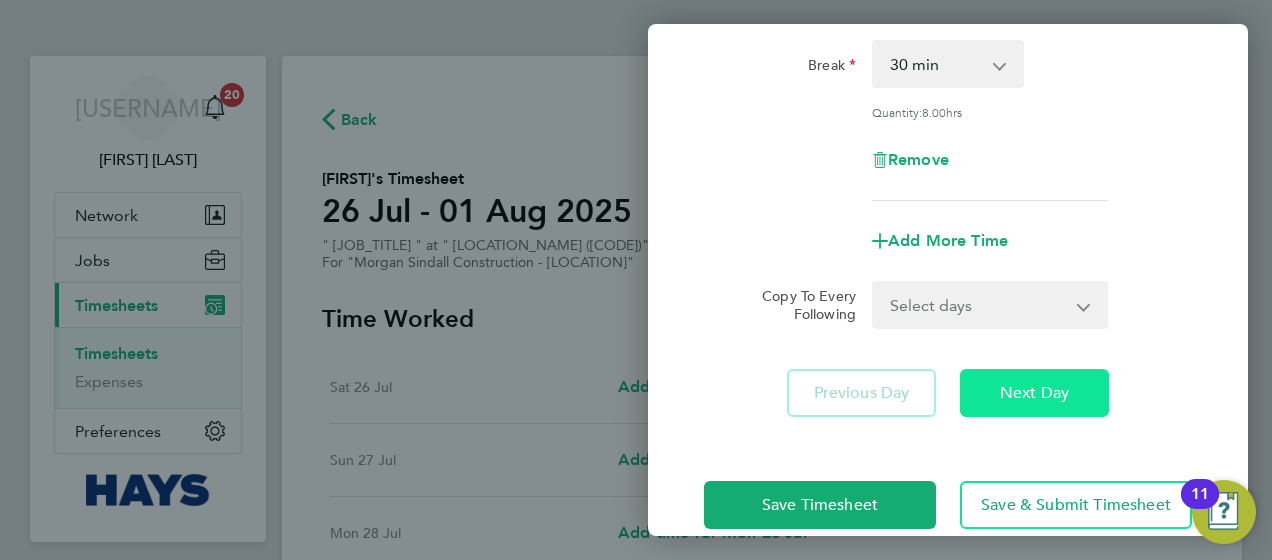 click on "Next Day" 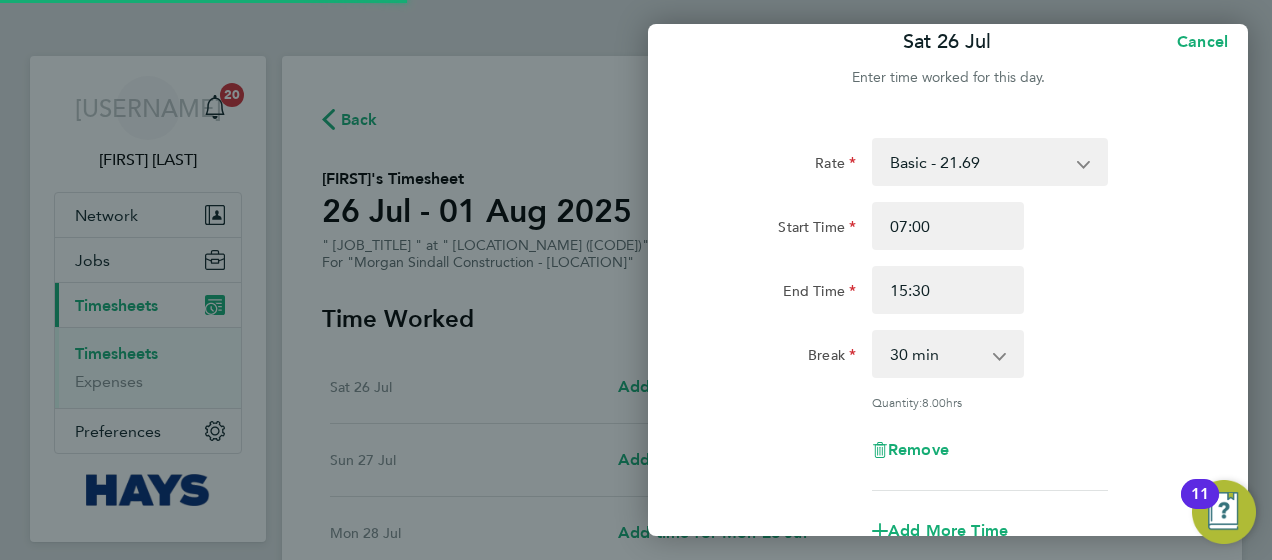 scroll, scrollTop: 20, scrollLeft: 0, axis: vertical 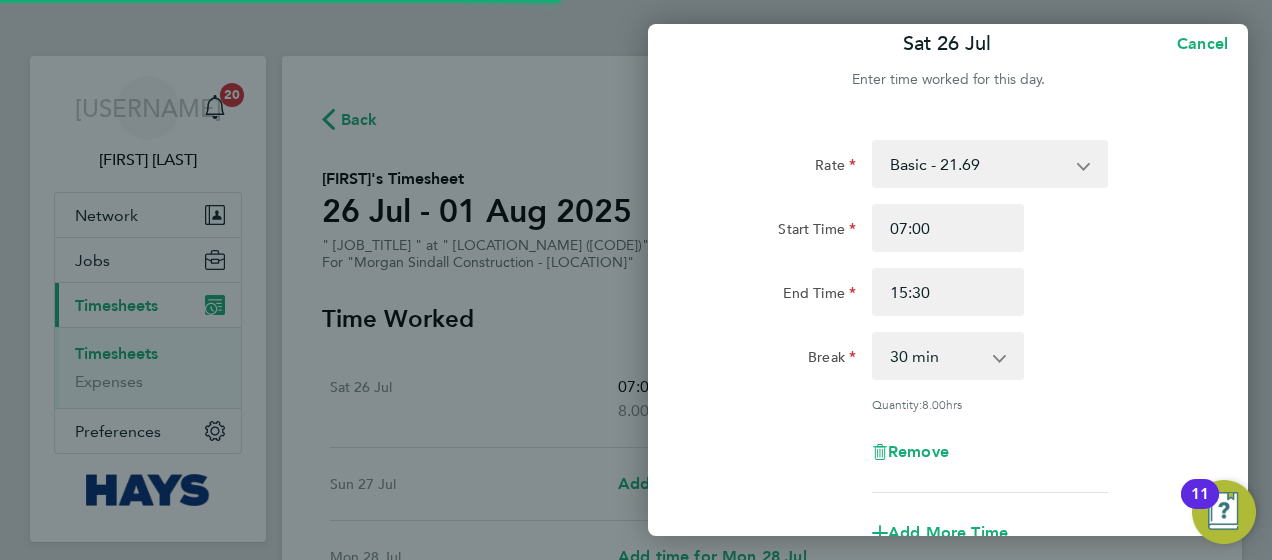select on "30" 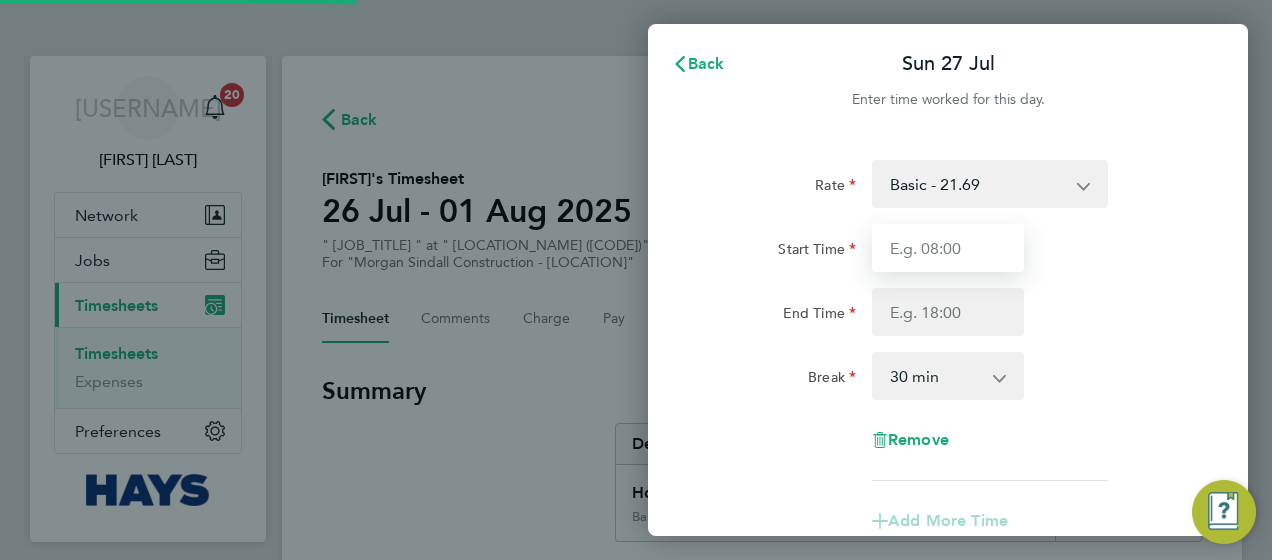 click on "Start Time" at bounding box center [948, 248] 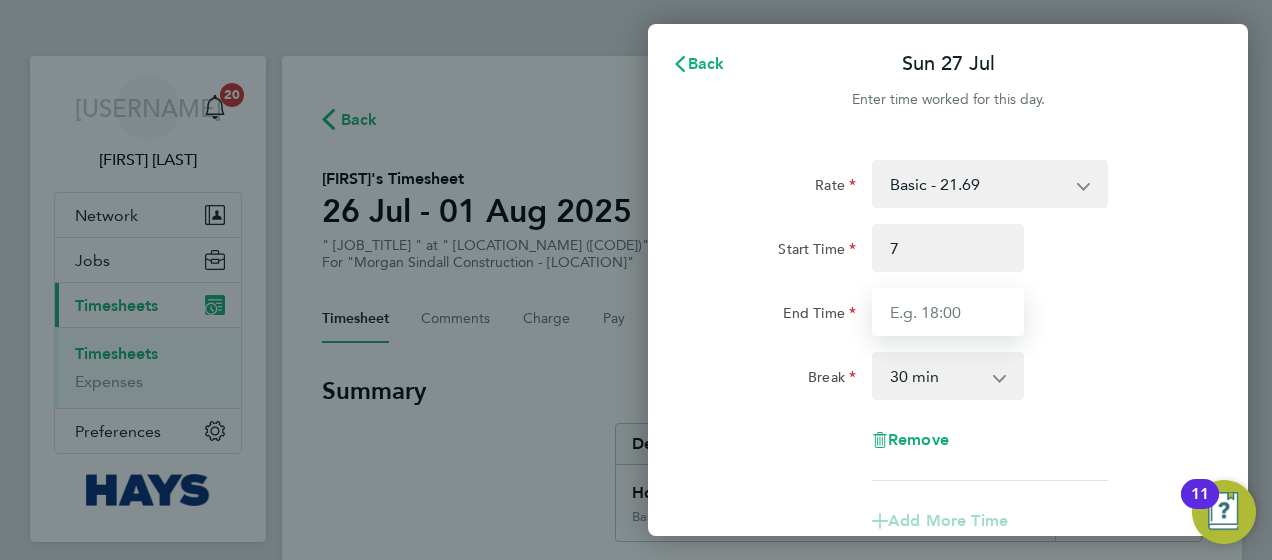 type on "07:00" 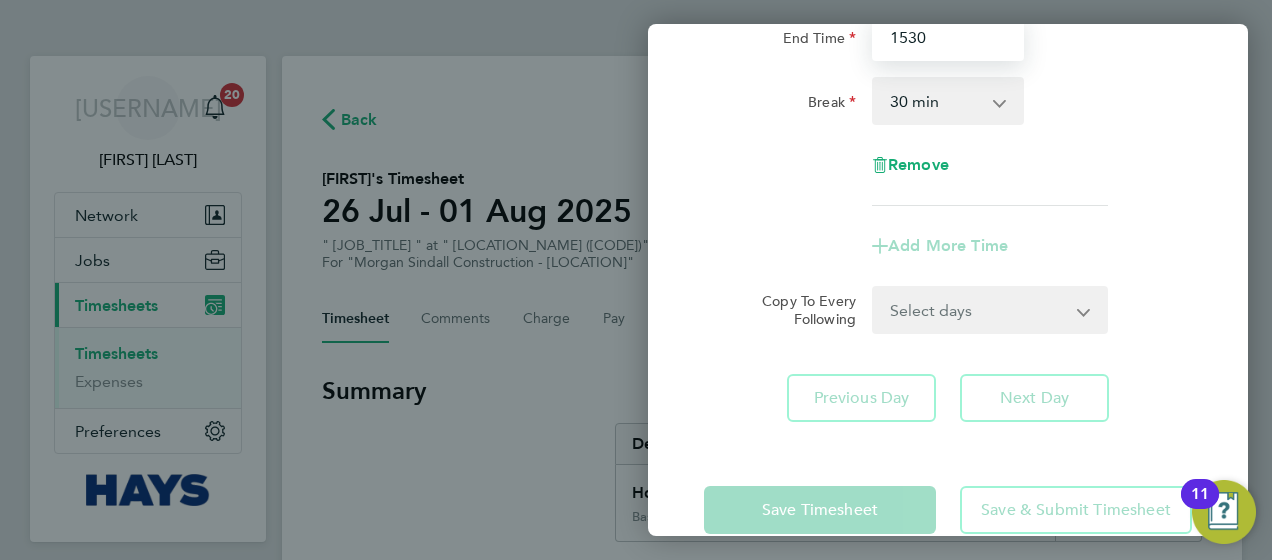 scroll, scrollTop: 276, scrollLeft: 0, axis: vertical 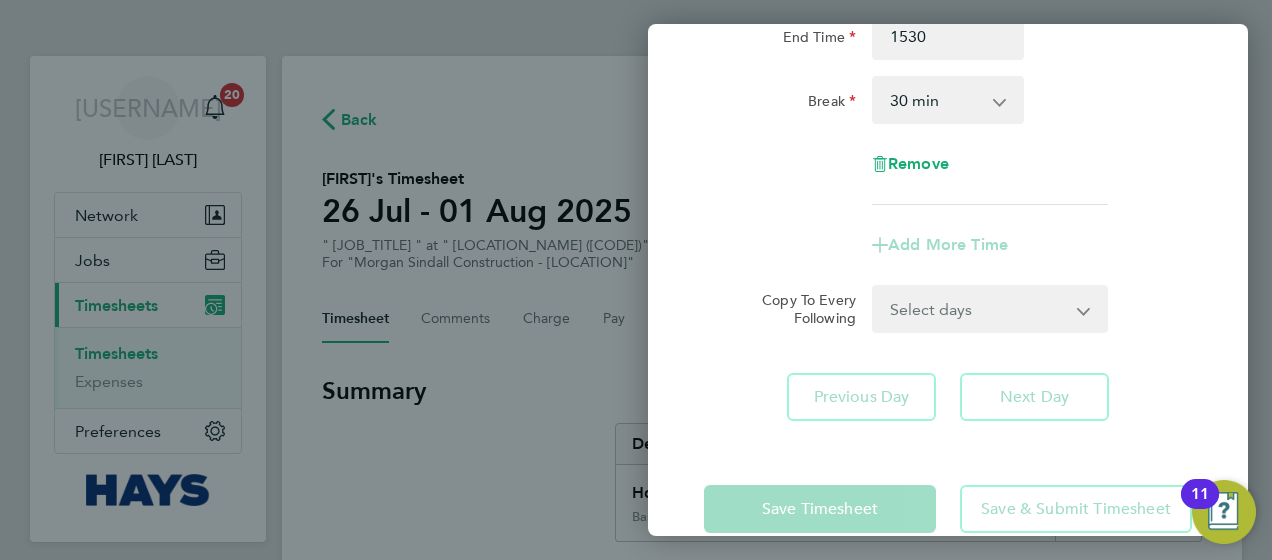 type on "15:30" 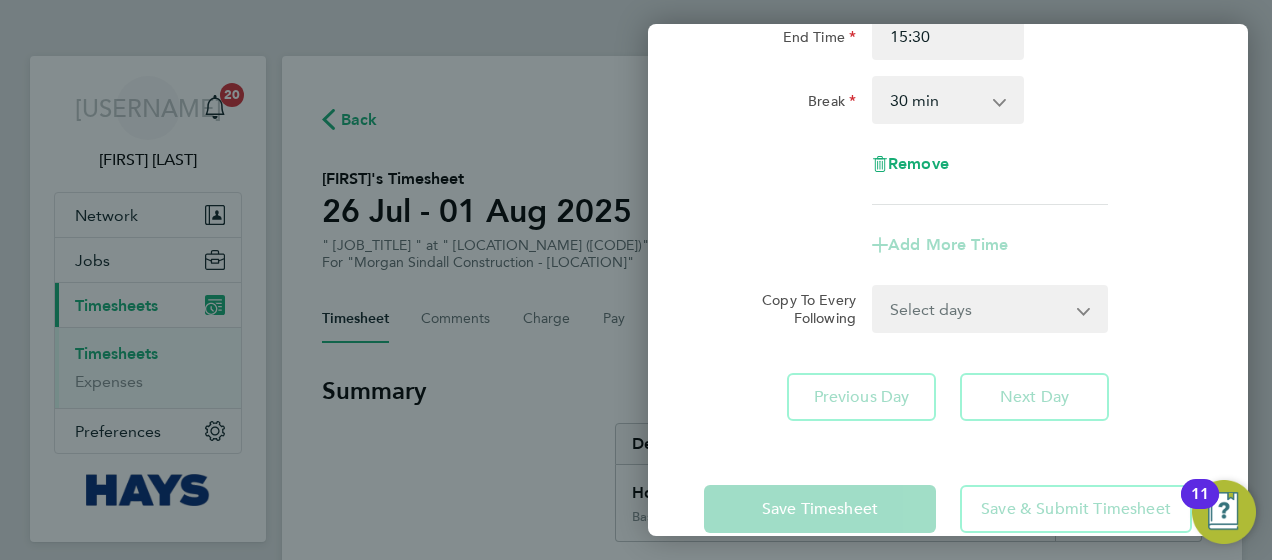 click on "Next Day" 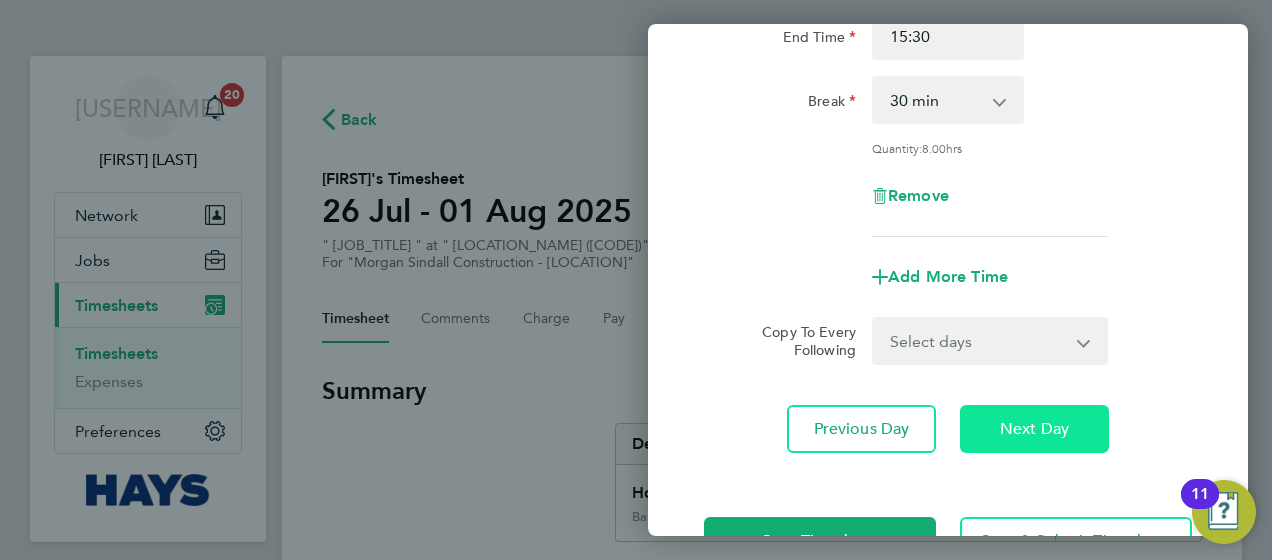 drag, startPoint x: 1050, startPoint y: 412, endPoint x: 1056, endPoint y: 434, distance: 22.803509 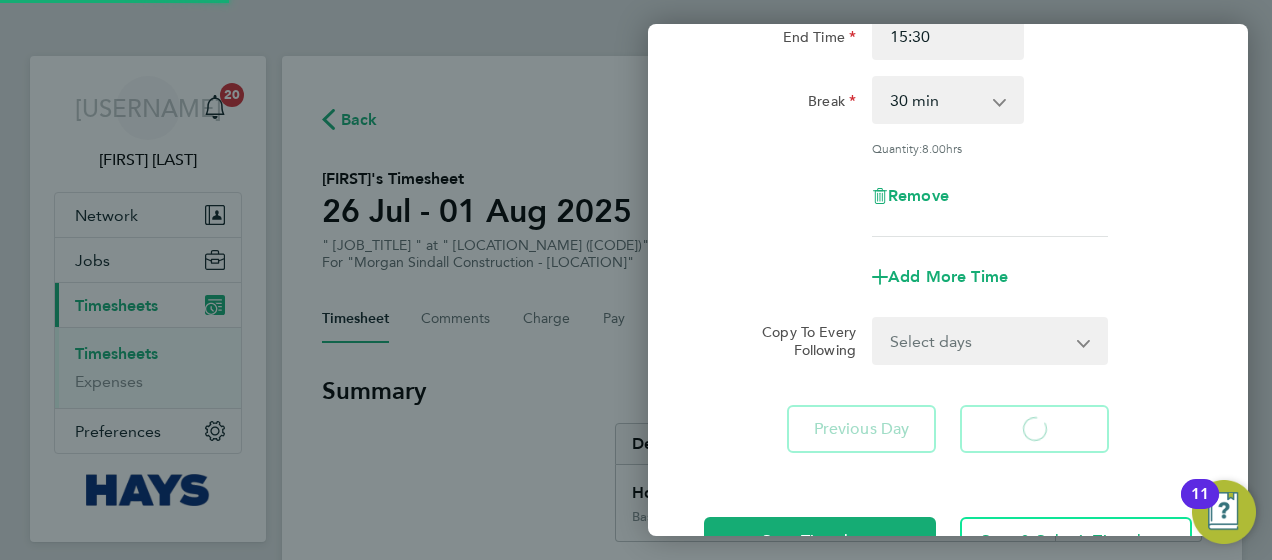 select on "30" 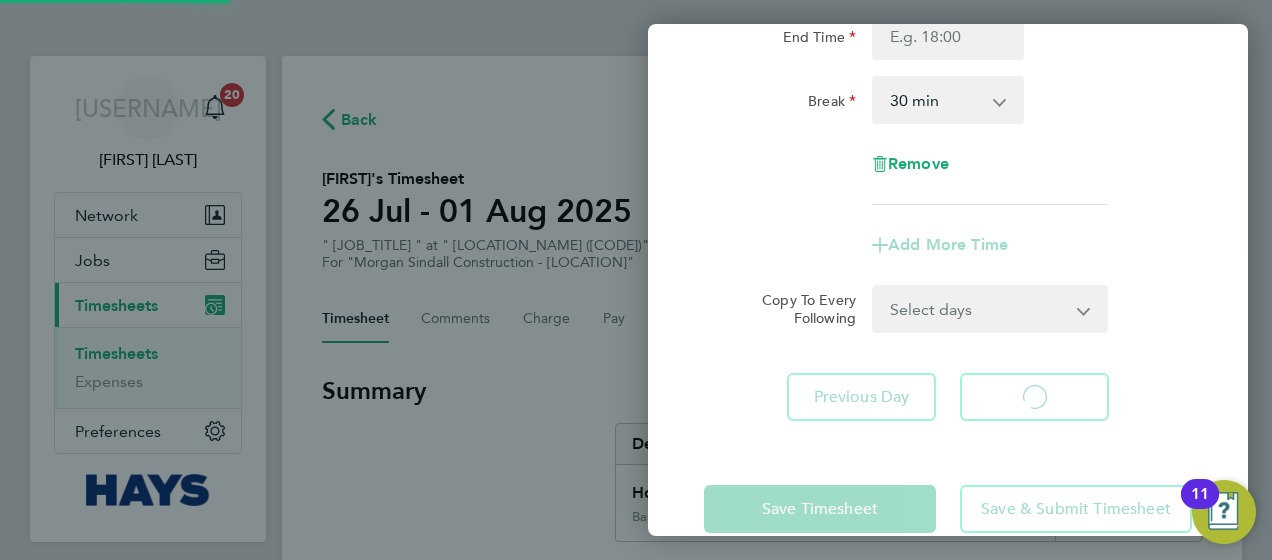 select on "30" 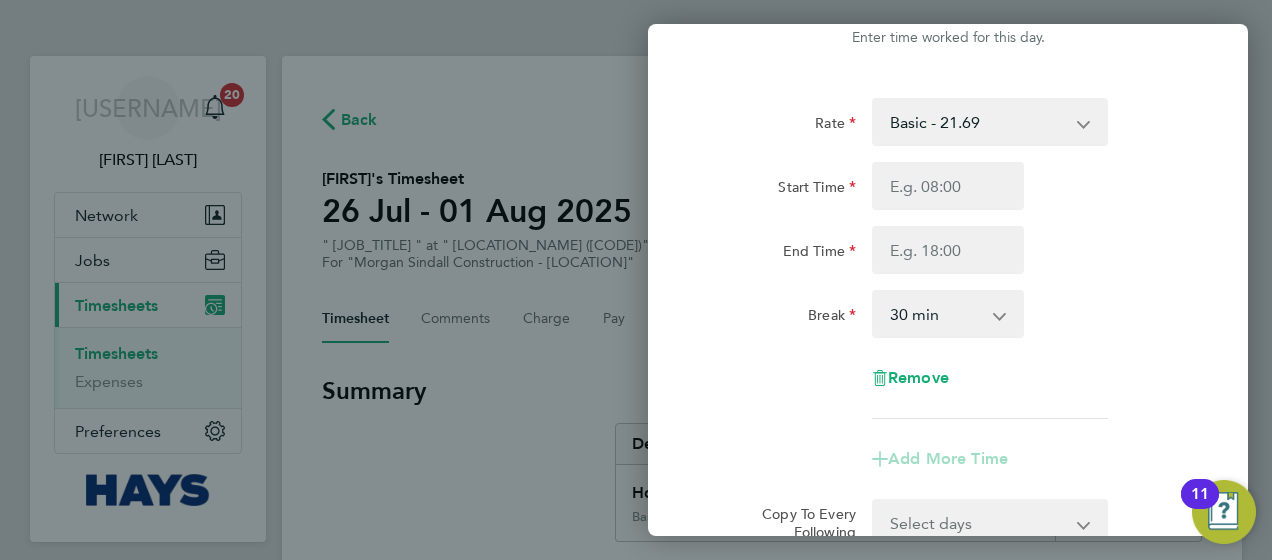 scroll, scrollTop: 62, scrollLeft: 0, axis: vertical 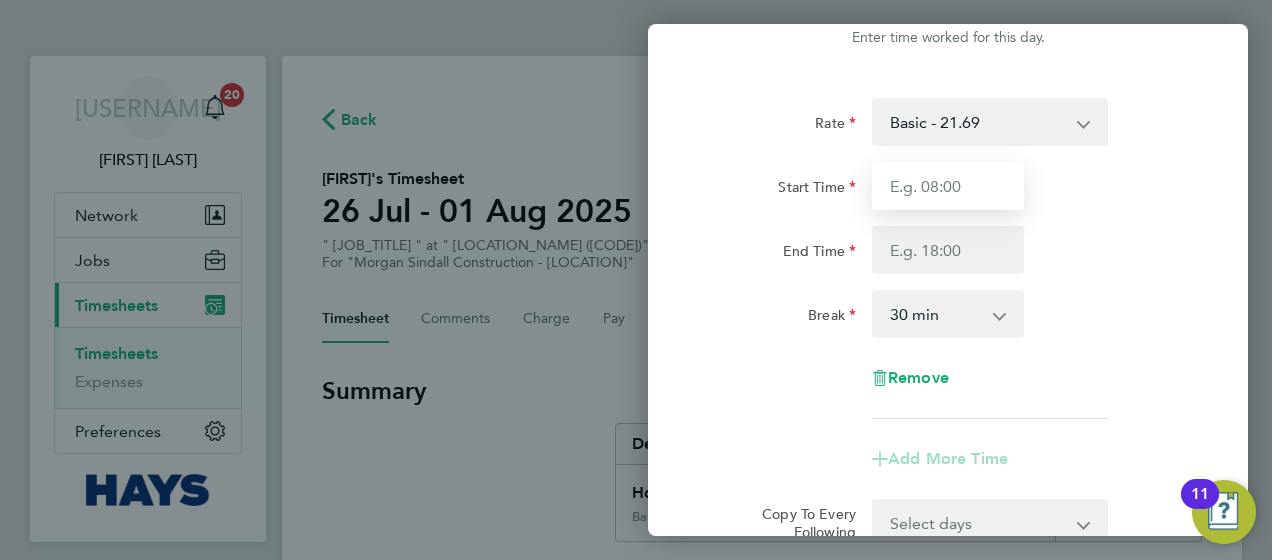click on "Start Time" at bounding box center (948, 186) 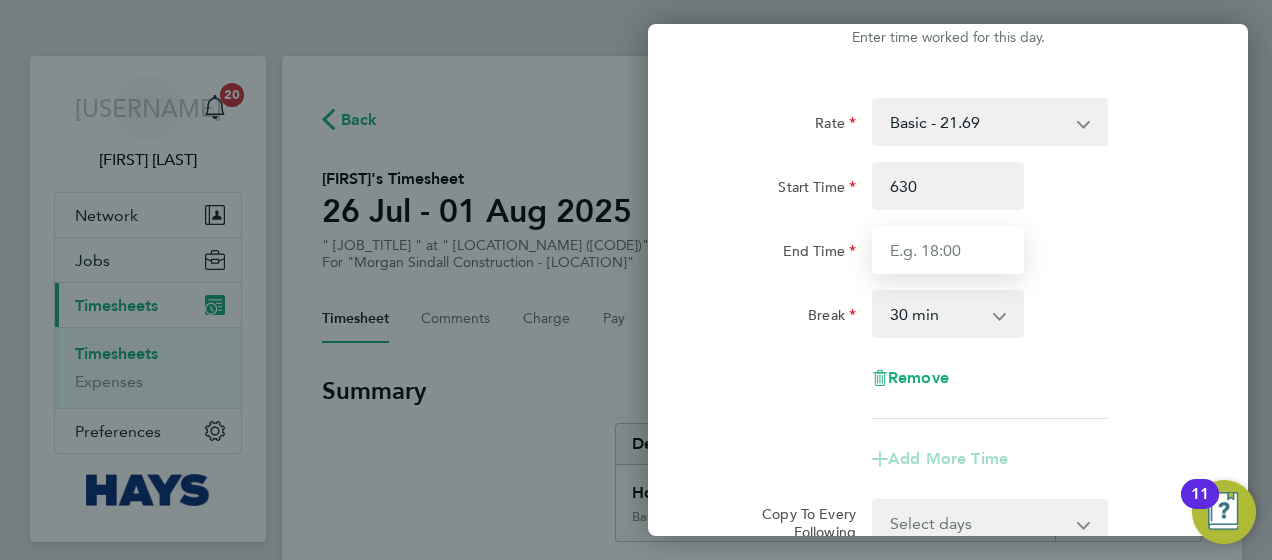 type on "[TIME]" 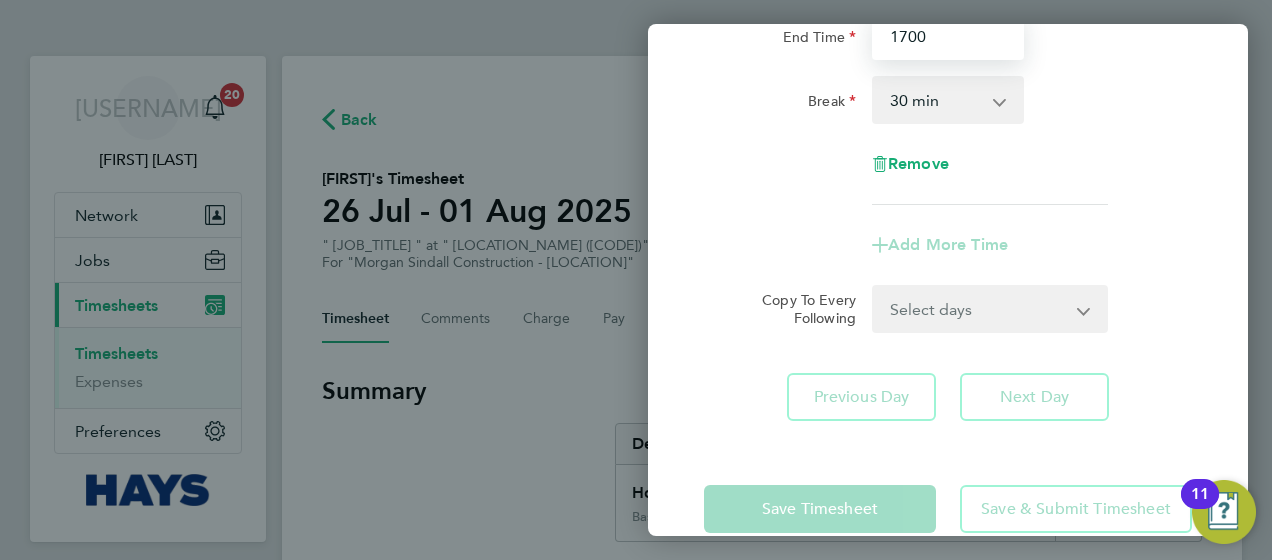 scroll, scrollTop: 312, scrollLeft: 0, axis: vertical 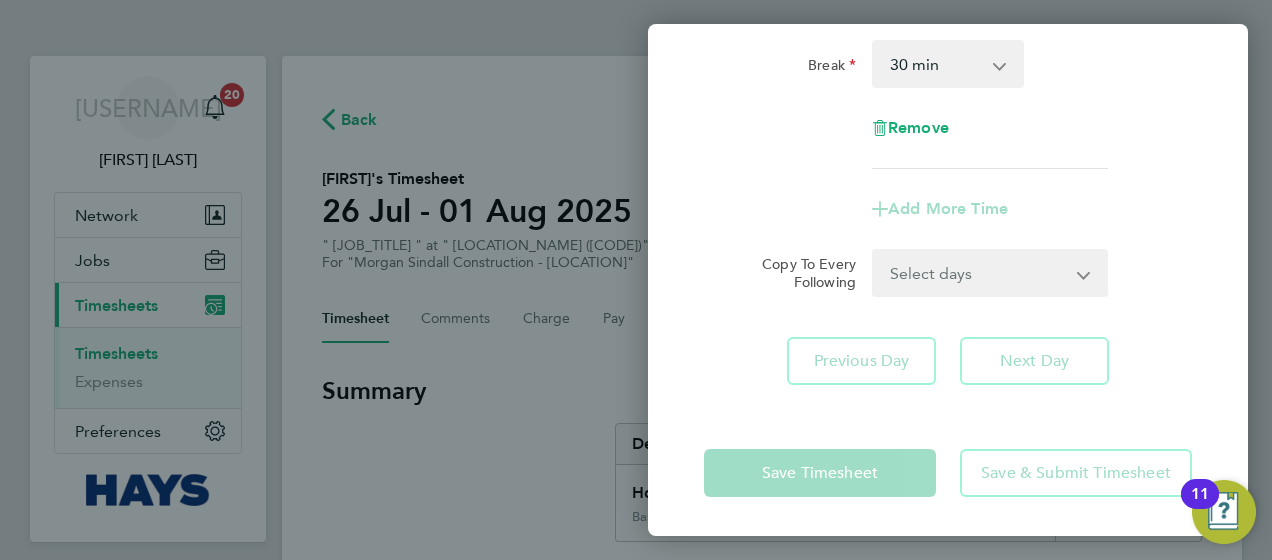 type on "17:00" 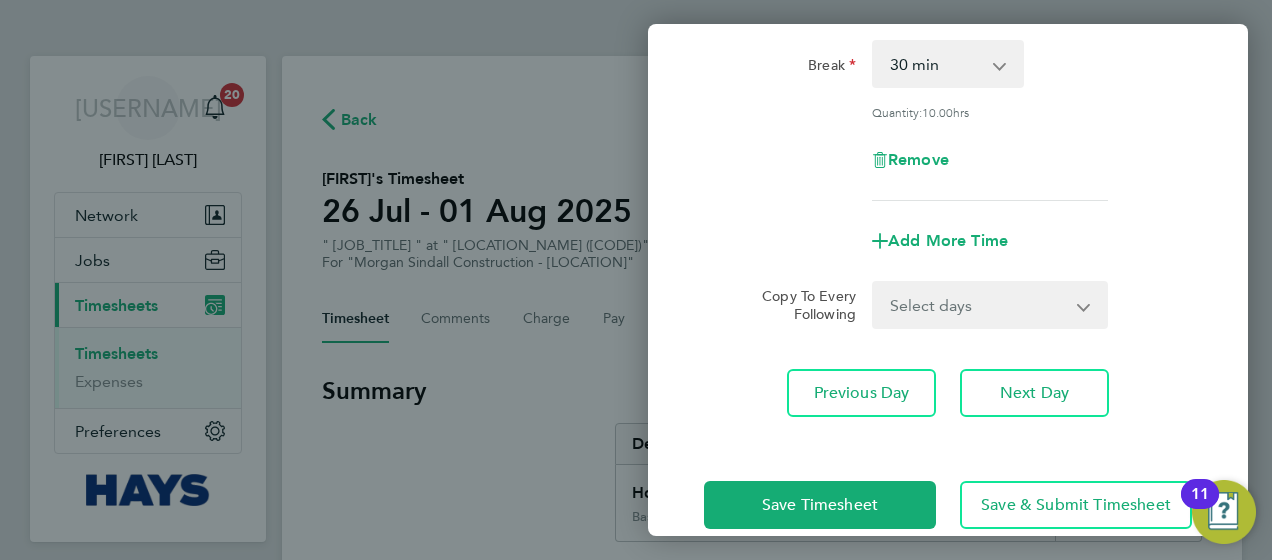 click on "Rate  Basic - 21.69   Weekday OT 45h+ - 31.61   Sat first 4h - 31.61   Sat after 4h - 40.77   Sunday - 40.77   Bank Holiday - 40.77
Start Time 06:30 End Time 17:00 Break  0 min   15 min   30 min   45 min   60 min   75 min   90 min
Quantity:  10.00  hrs
Remove
Add More Time  Copy To Every Following  Select days   Day   Tuesday   Wednesday   Thursday   Friday
Previous Day   Next Day" 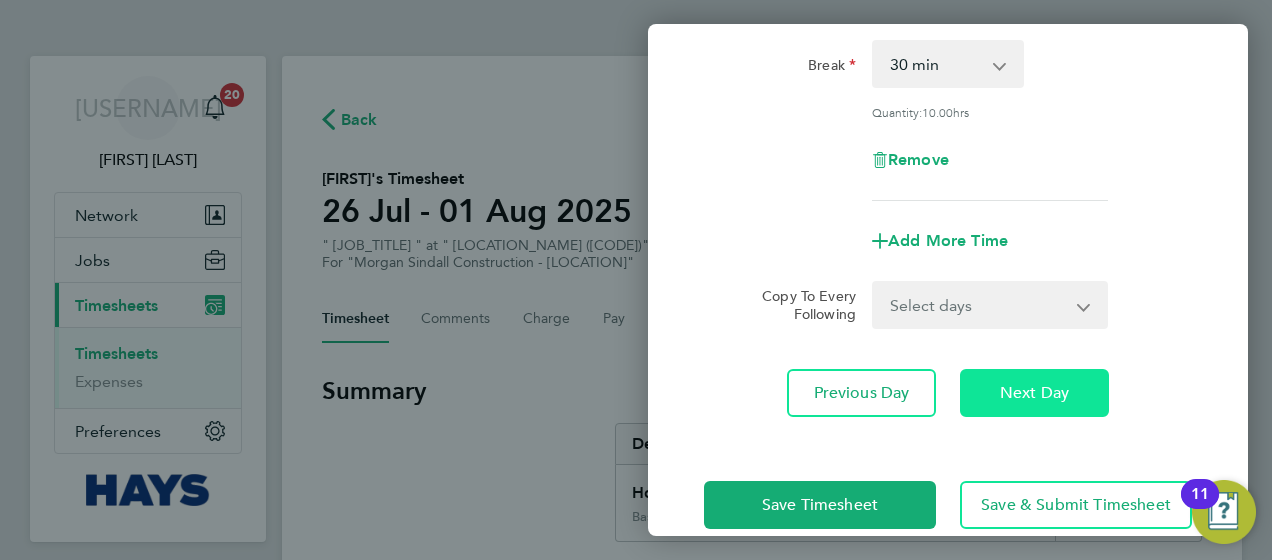 click on "Next Day" 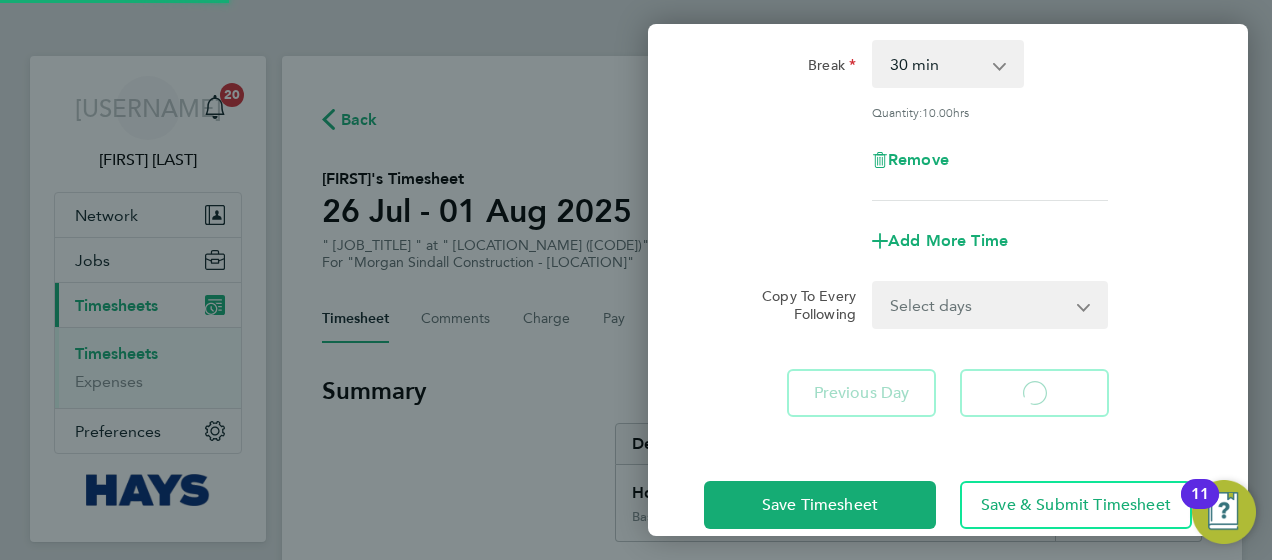 select on "30" 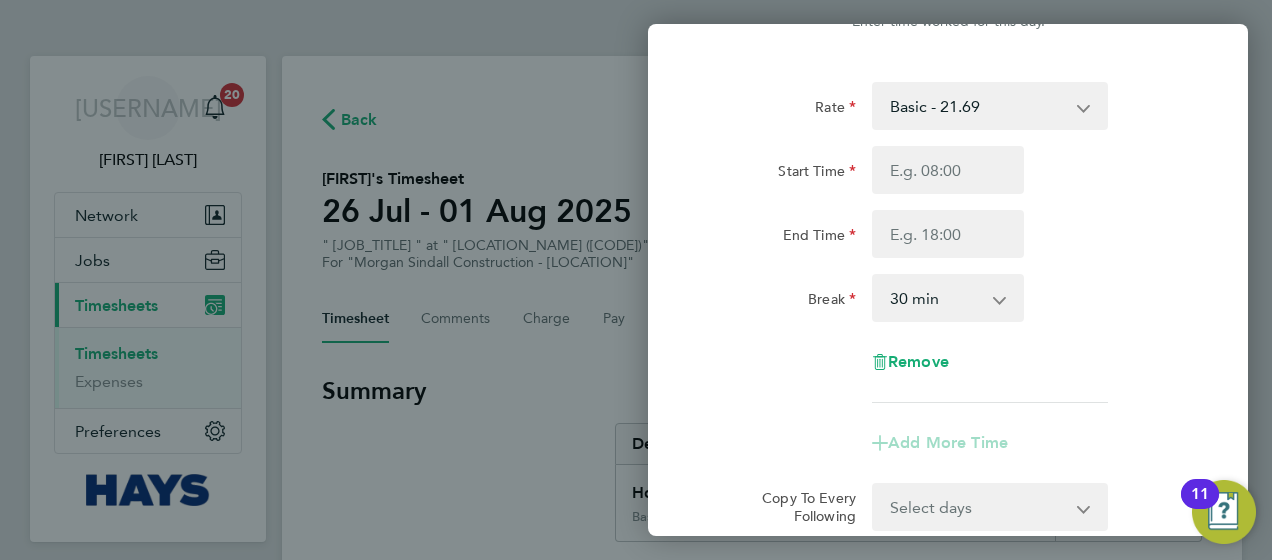 scroll, scrollTop: 72, scrollLeft: 0, axis: vertical 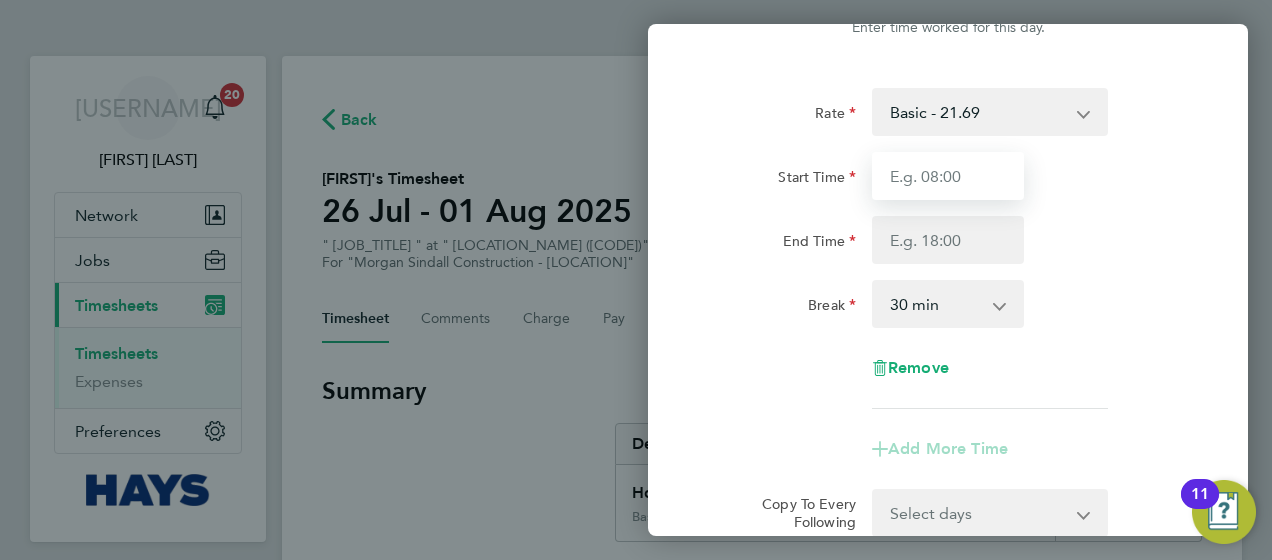 click on "Start Time" at bounding box center [948, 176] 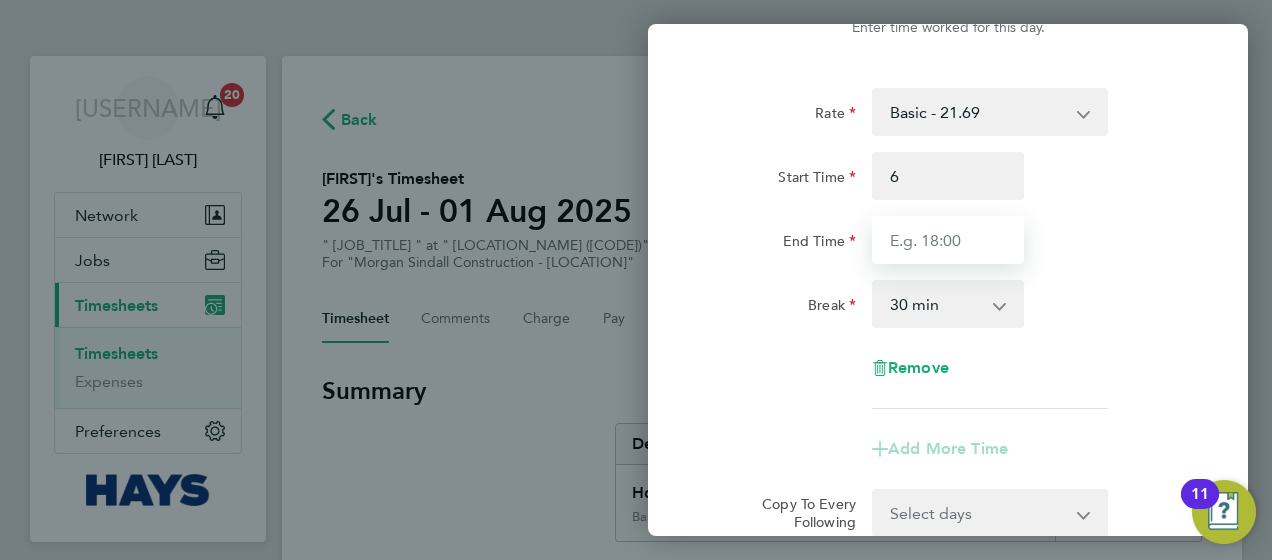 type on "[TIME]" 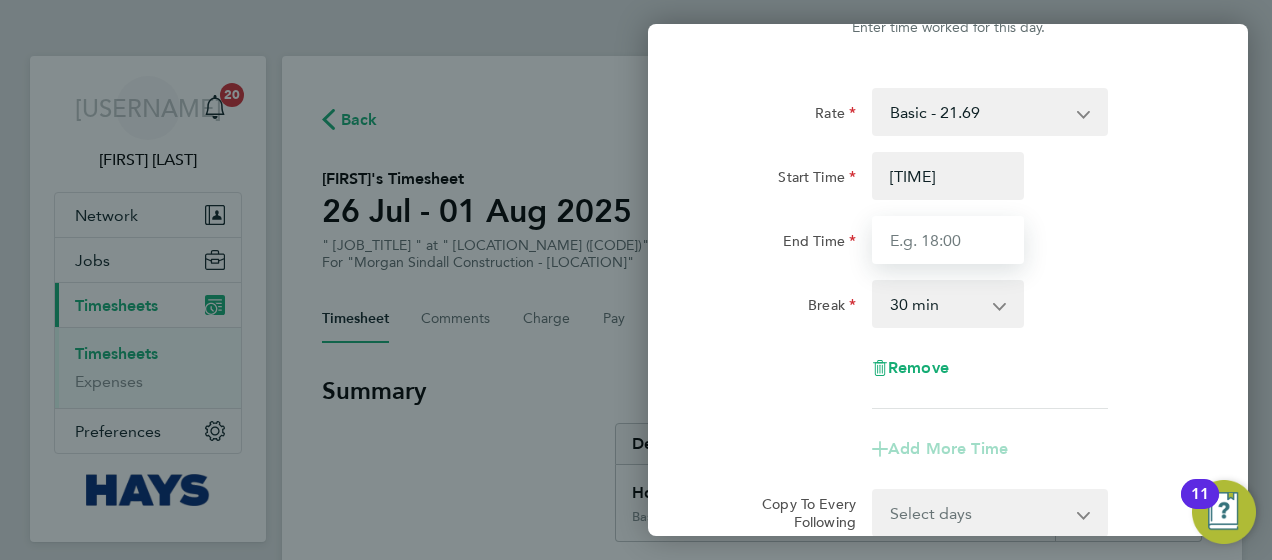 click on "End Time" at bounding box center (948, 240) 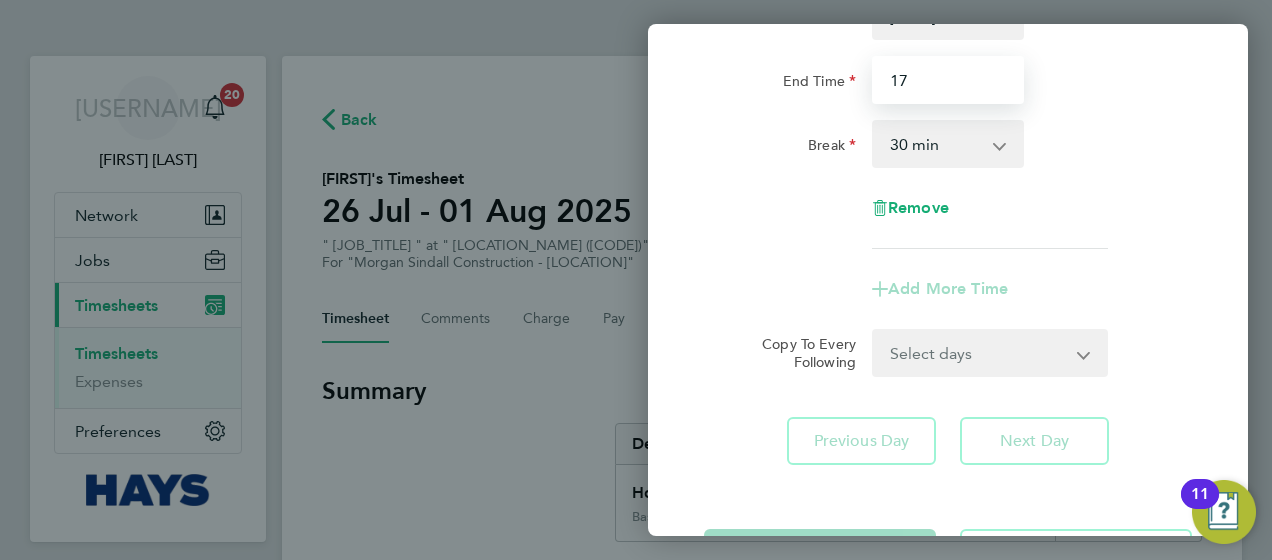 scroll, scrollTop: 234, scrollLeft: 0, axis: vertical 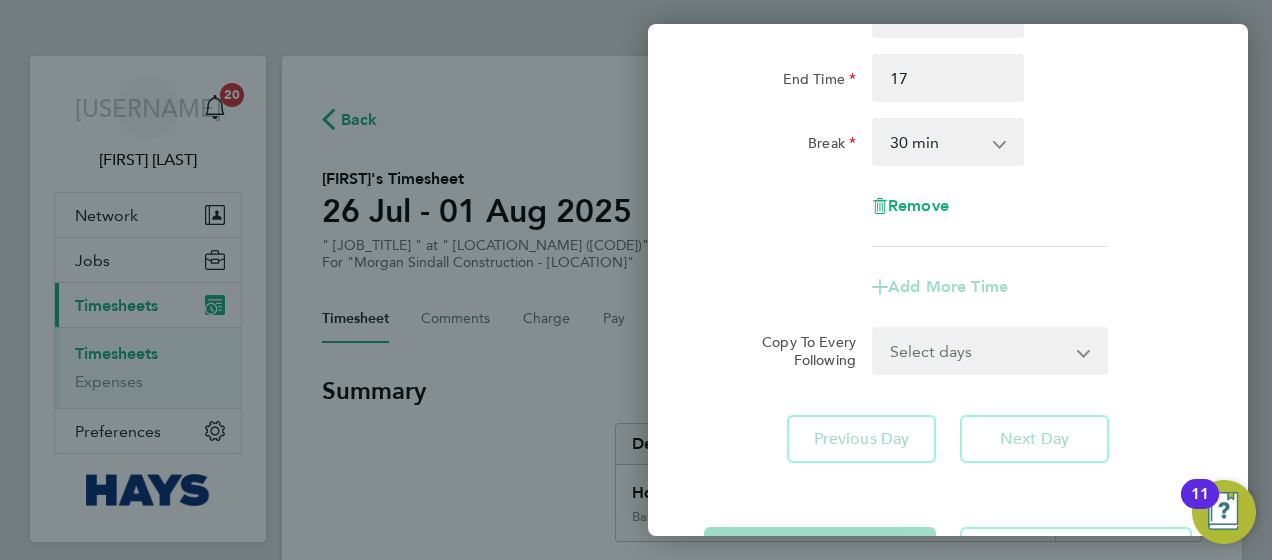 type on "17:00" 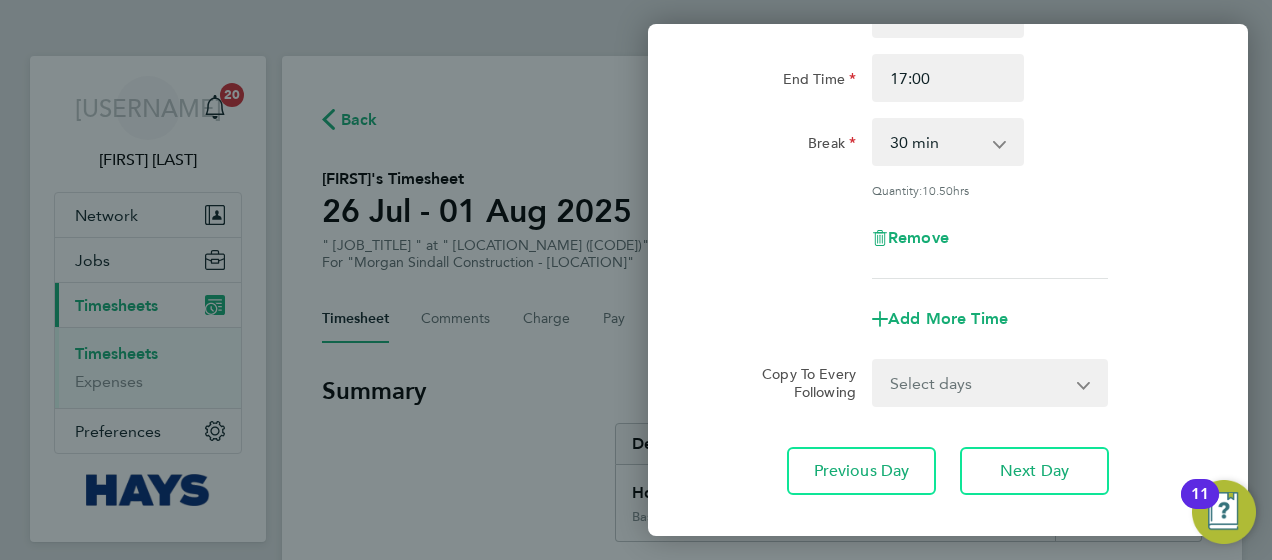 click on "Rate  Basic - 21.69   Weekday OT 45h+ - 31.61   Sat first 4h - 31.61   Sat after 4h - 40.77   Sunday - 40.77   Bank Holiday - 40.77
Start Time 06:00 End Time 17:00 Break  0 min   15 min   30 min   45 min   60 min   75 min   90 min
Quantity:  10.50  hrs
Remove
Add More Time  Copy To Every Following  Select days   Day   Wednesday   Thursday   Friday
Previous Day   Next Day" 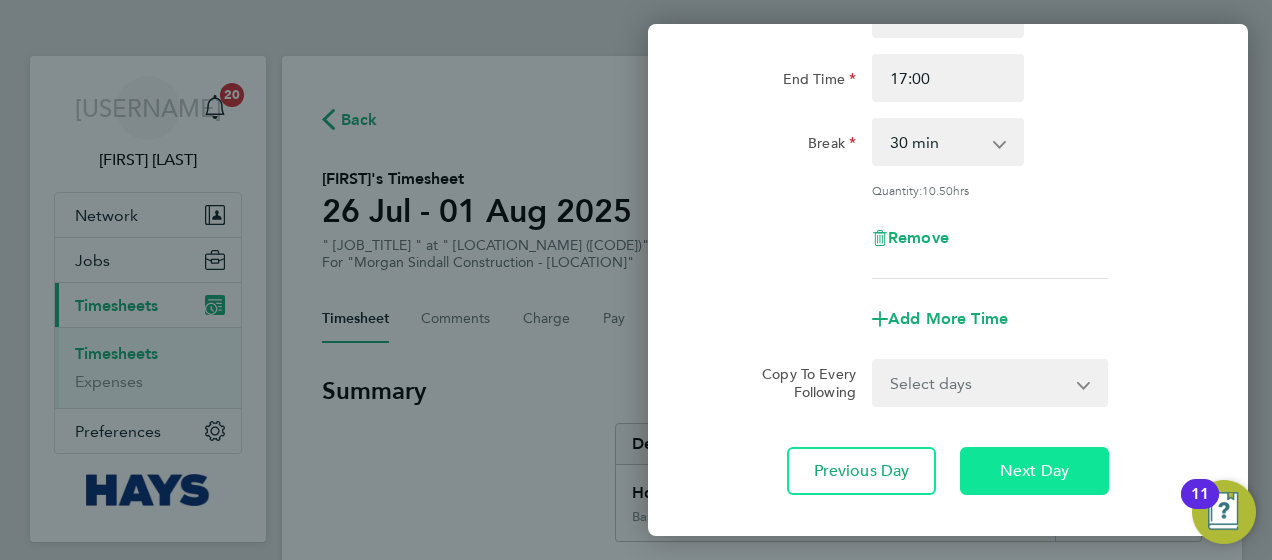 click on "Next Day" 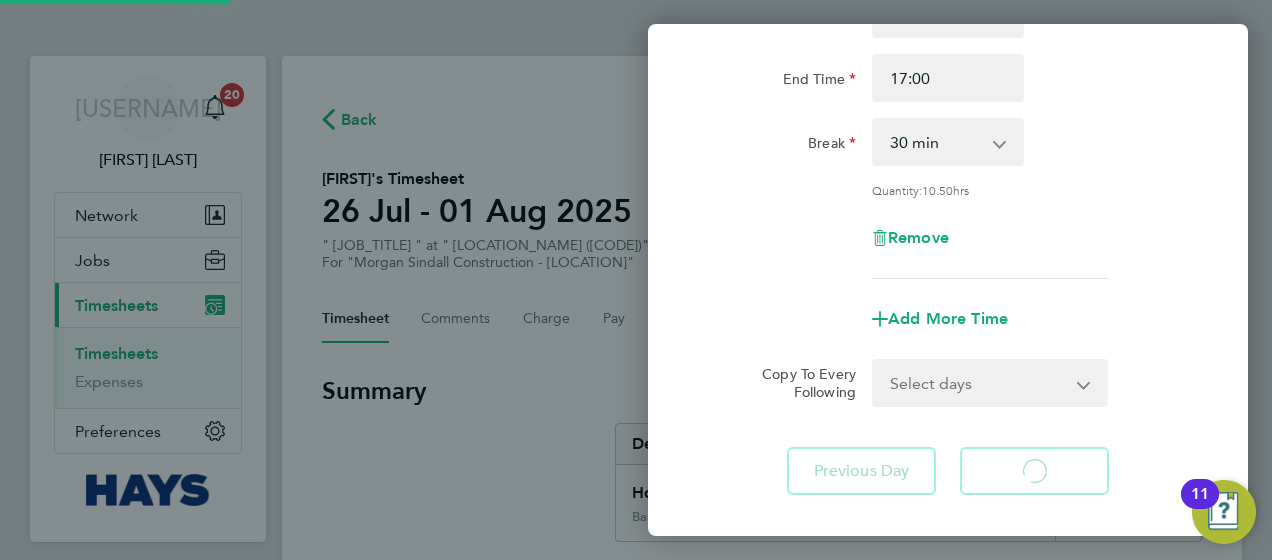 select on "30" 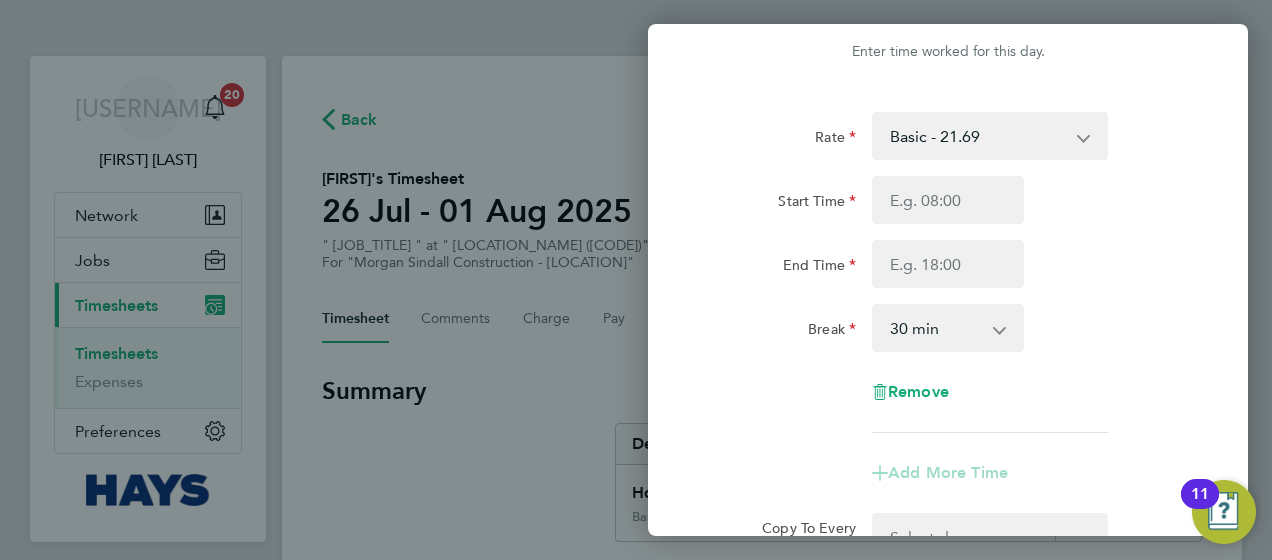 scroll, scrollTop: 48, scrollLeft: 0, axis: vertical 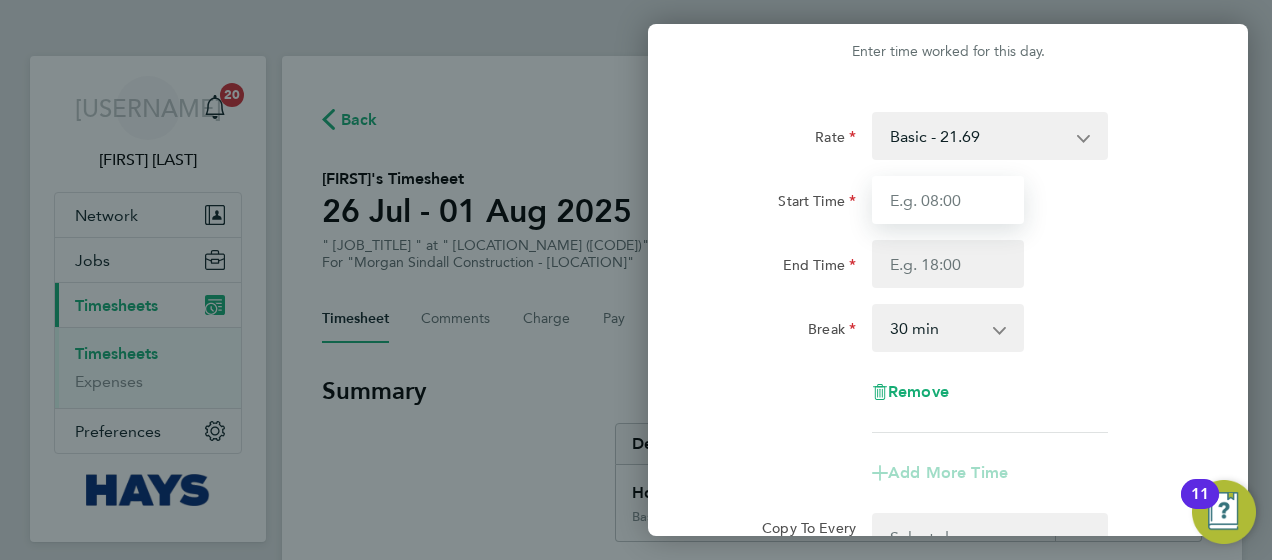 click on "Start Time" at bounding box center (948, 200) 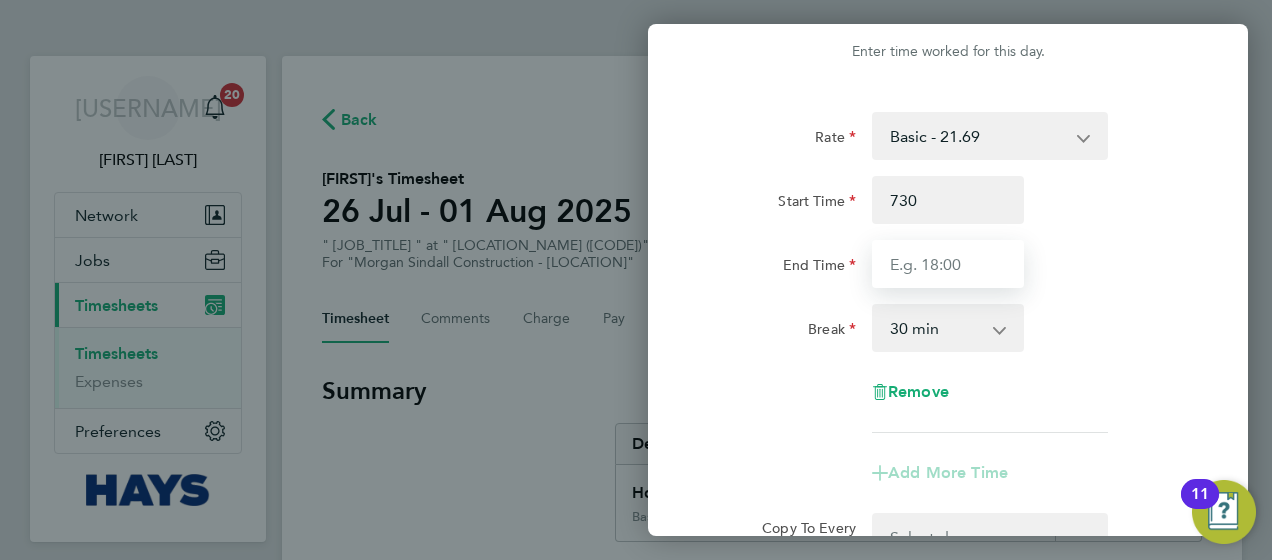 type on "07:30" 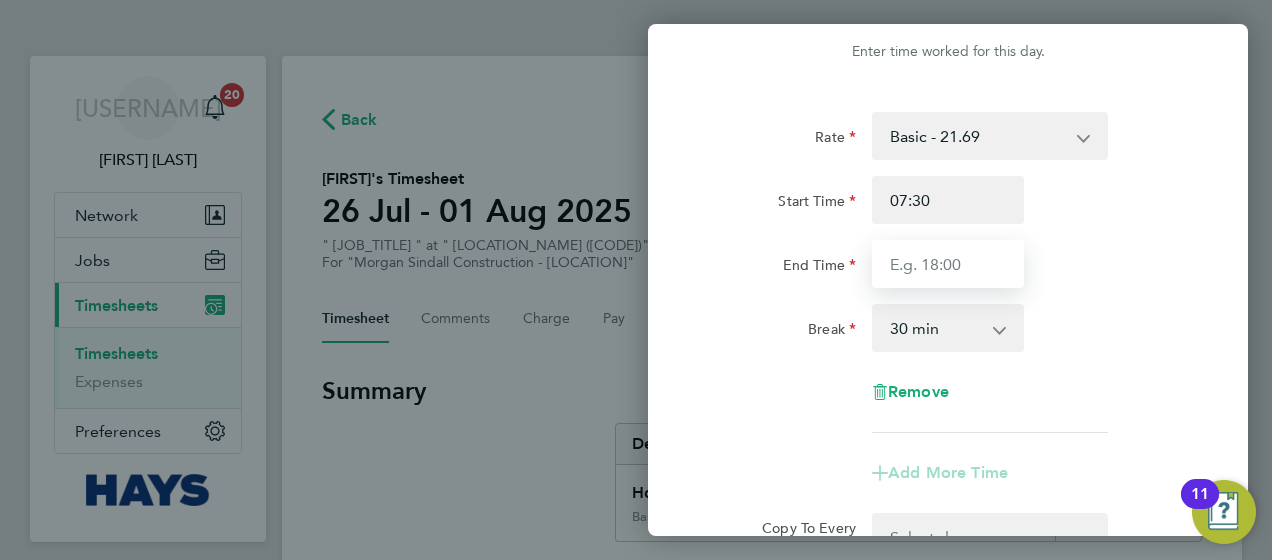 click on "End Time" at bounding box center (948, 264) 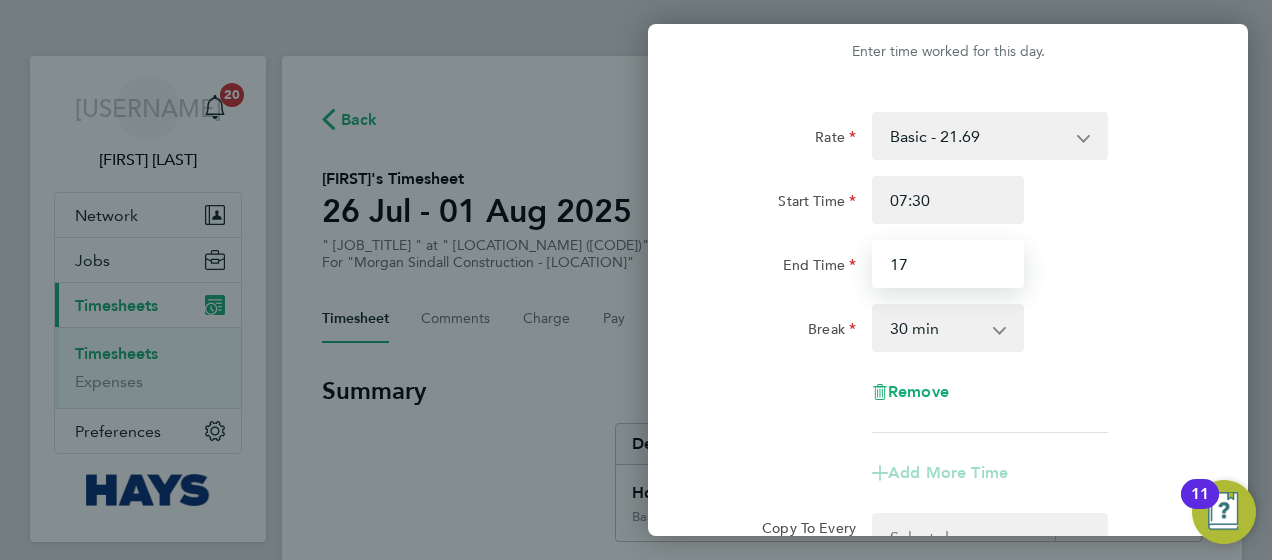 scroll, scrollTop: 238, scrollLeft: 0, axis: vertical 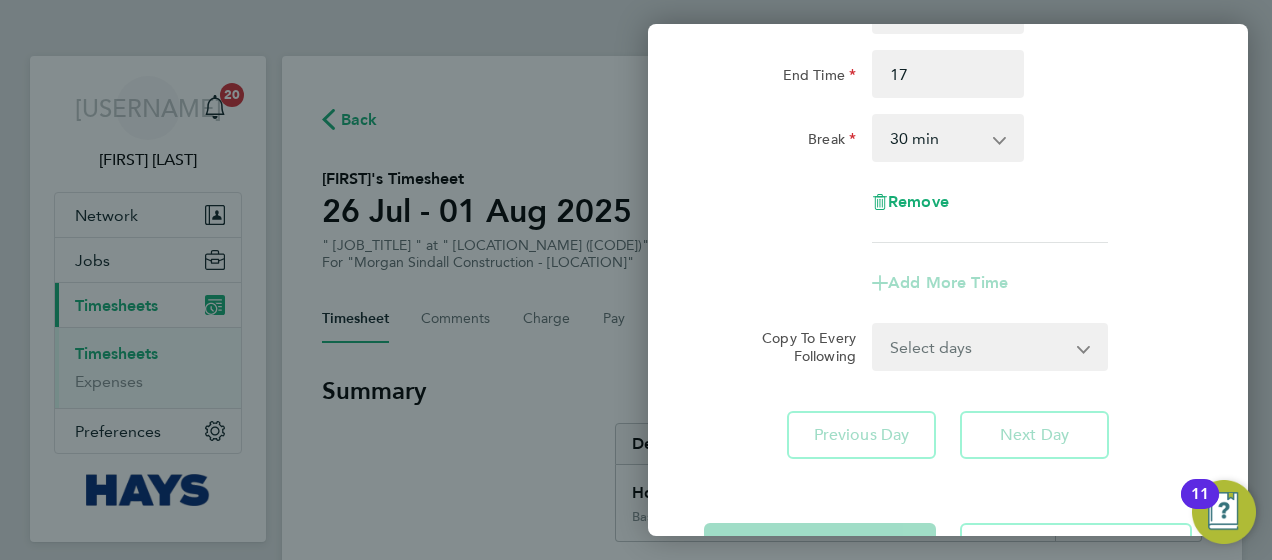 type on "17:00" 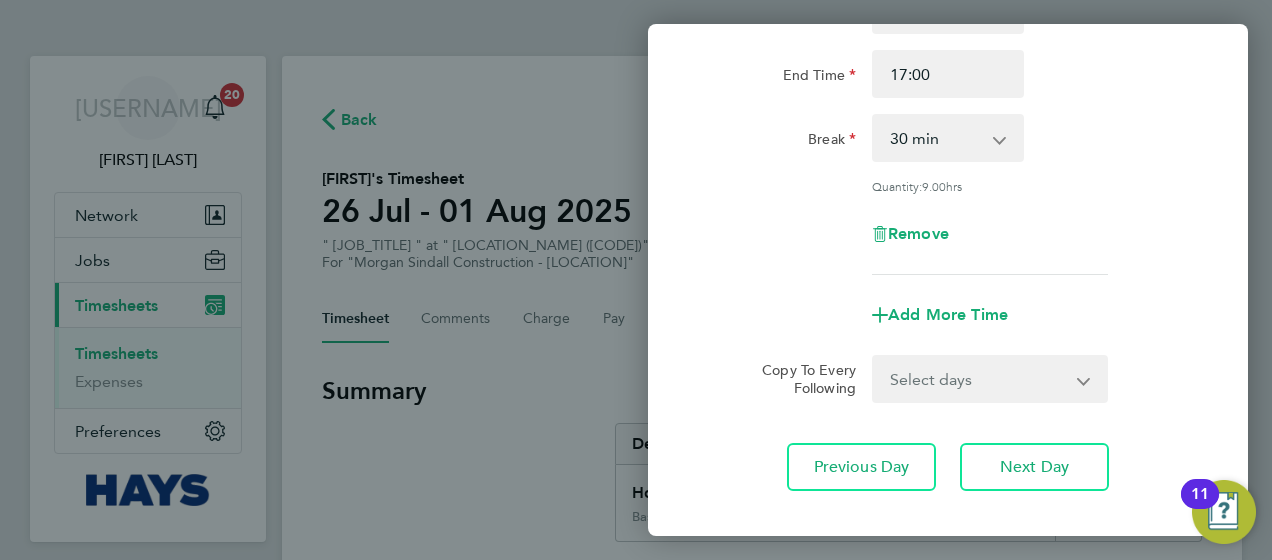 click on "Rate  Basic - 21.69   Weekday OT 45h+ - 31.61   Sat first 4h - 31.61   Sat after 4h - 40.77   Sunday - 40.77   Bank Holiday - 40.77
Start Time 07:30 End Time 17:00 Break  0 min   15 min   30 min   45 min   60 min   75 min   90 min
Quantity:  9.00  hrs
Remove
Add More Time  Copy To Every Following  Select days   Day   Thursday   Friday
Previous Day   Next Day" 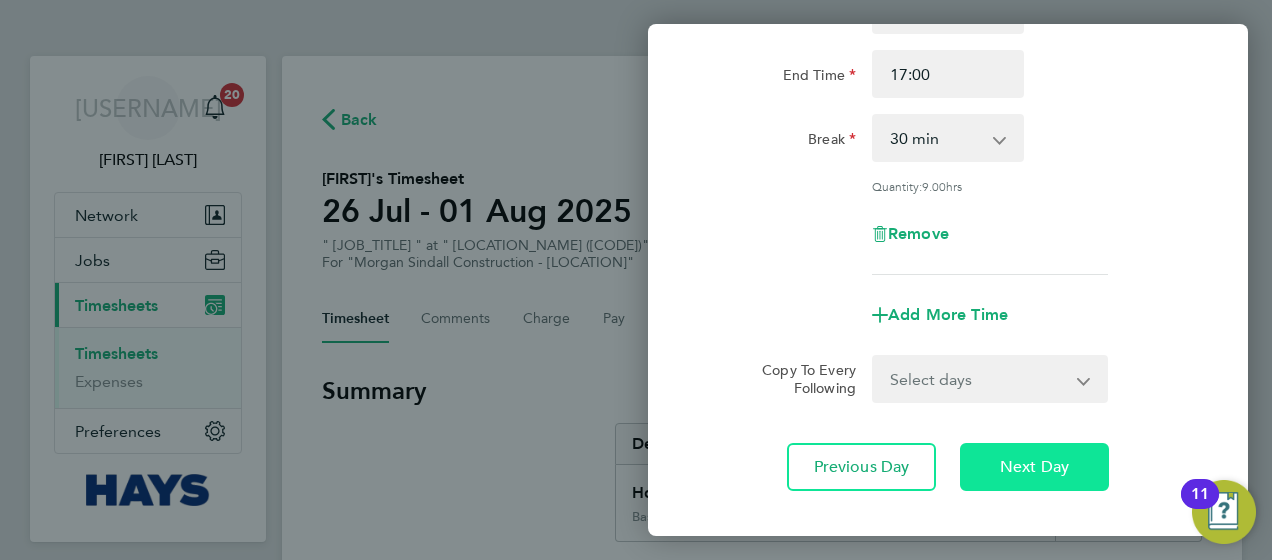 click on "Next Day" 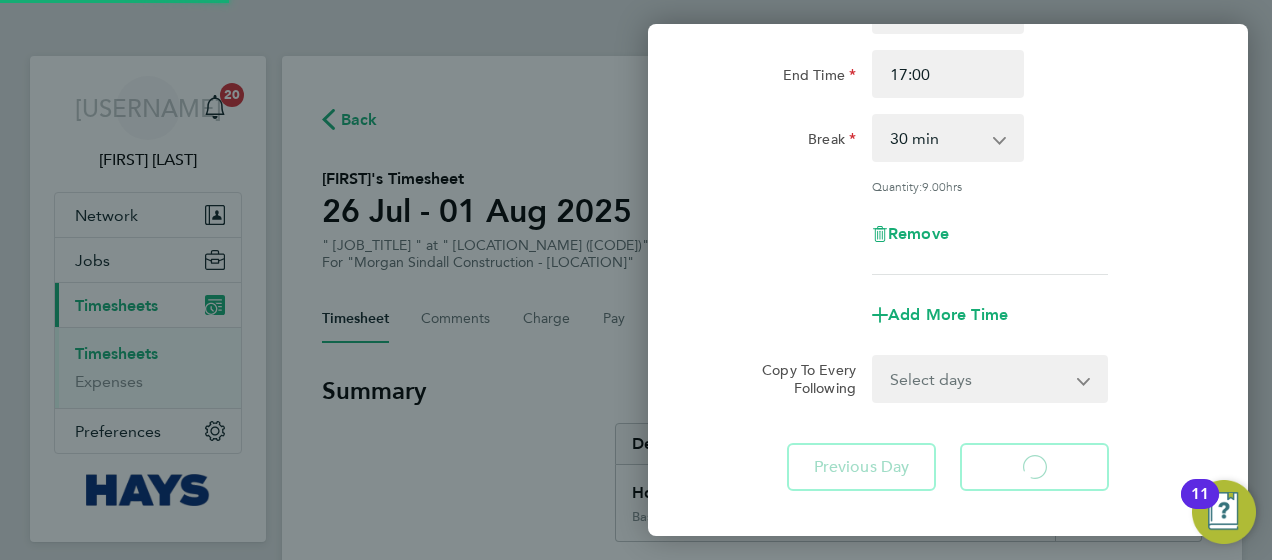 select on "30" 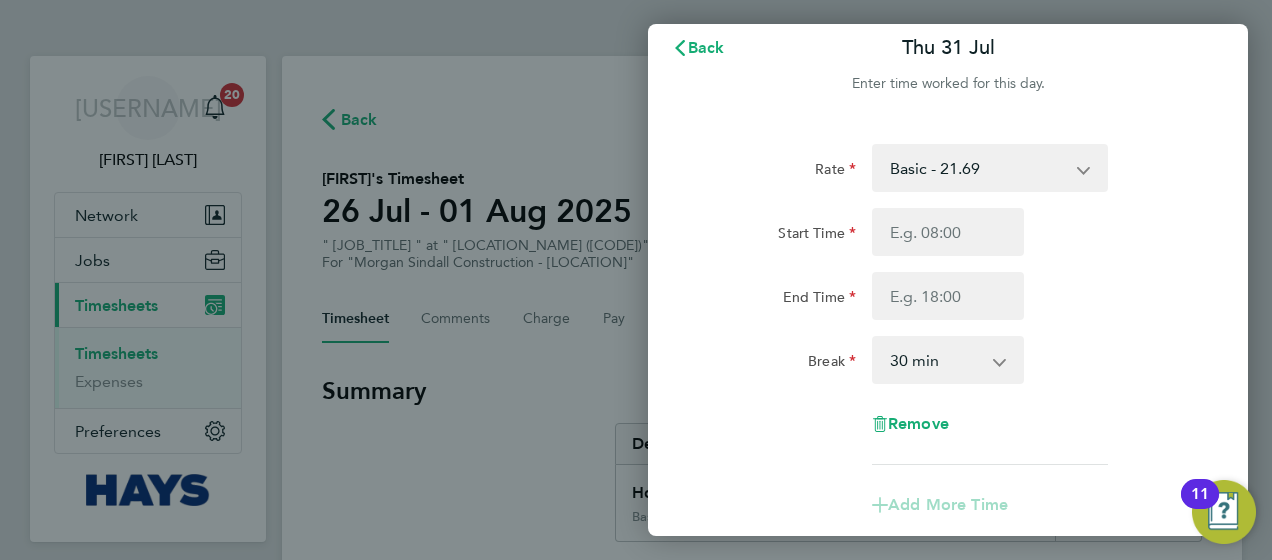 scroll, scrollTop: 16, scrollLeft: 0, axis: vertical 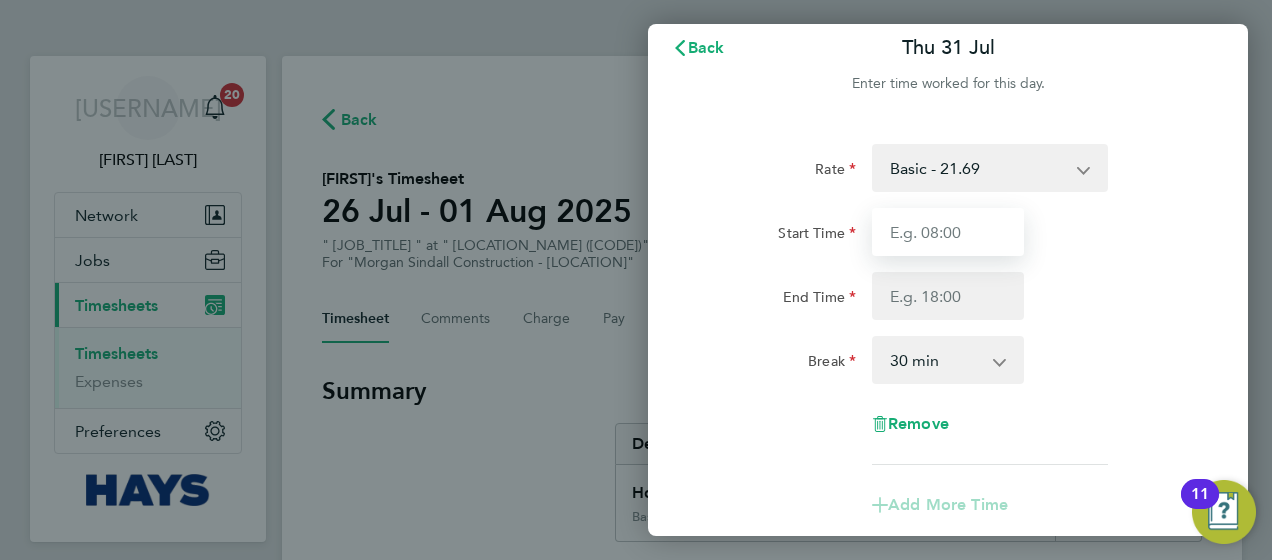 click on "Start Time" at bounding box center (948, 232) 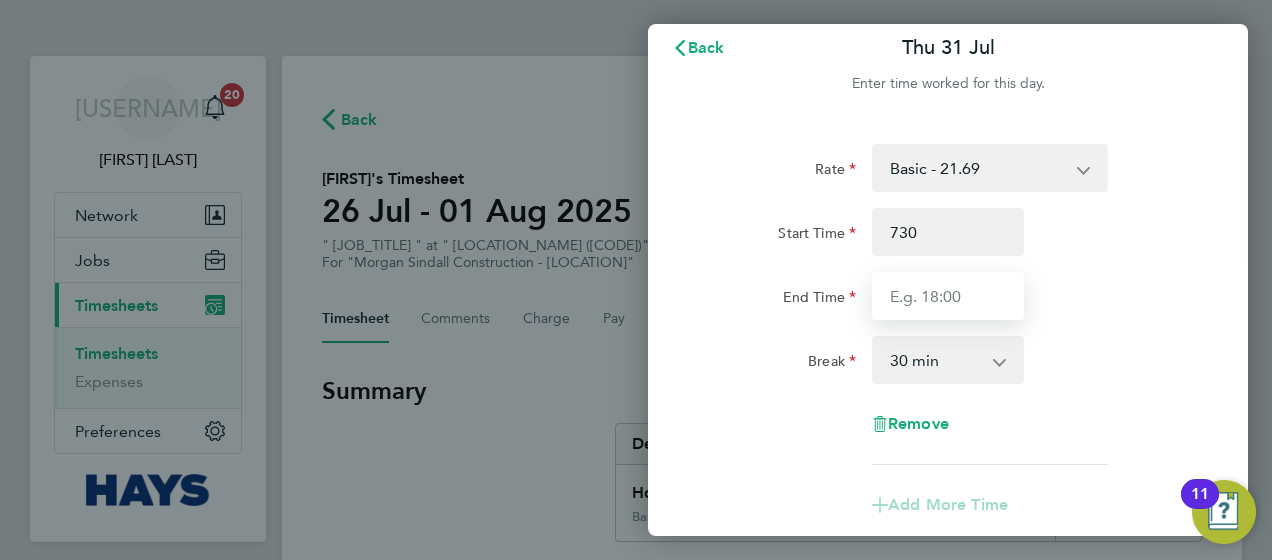 type on "07:30" 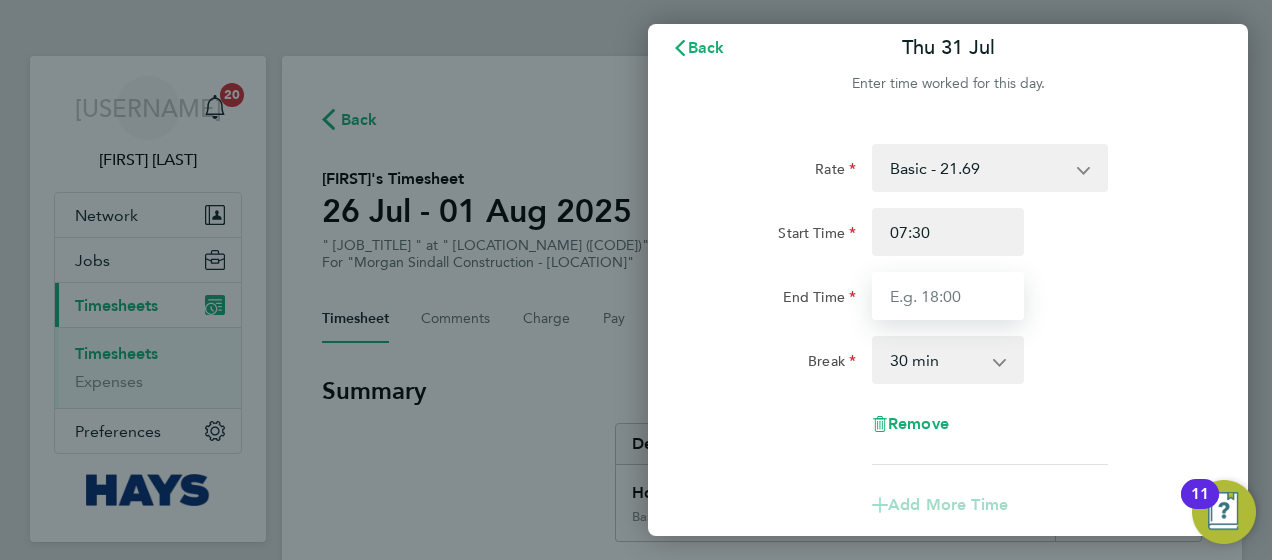 click on "End Time" at bounding box center [948, 296] 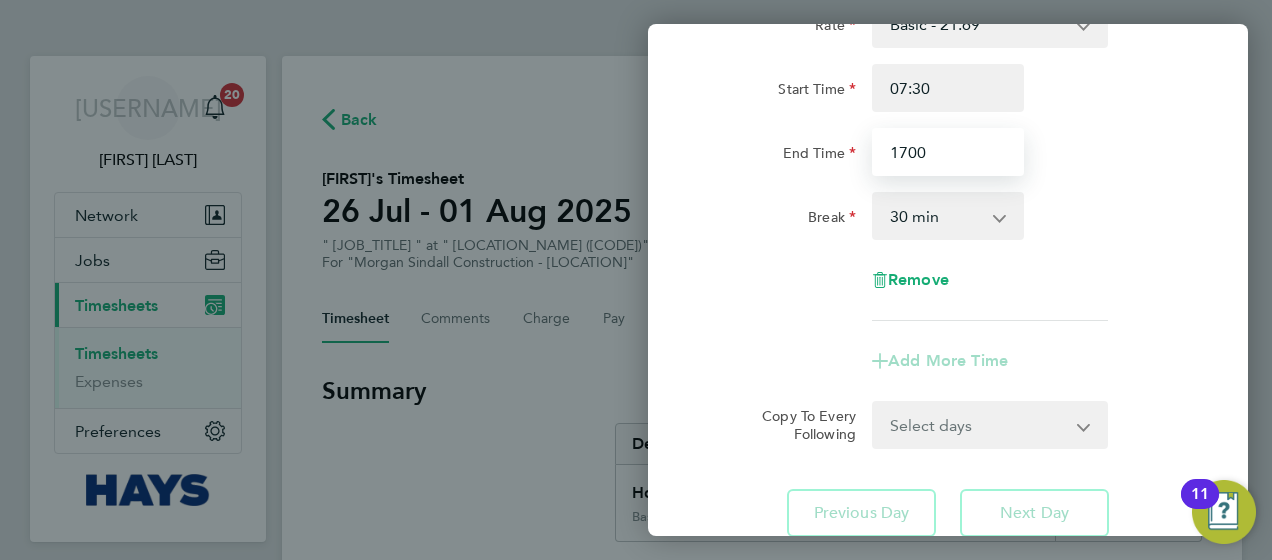 scroll, scrollTop: 170, scrollLeft: 0, axis: vertical 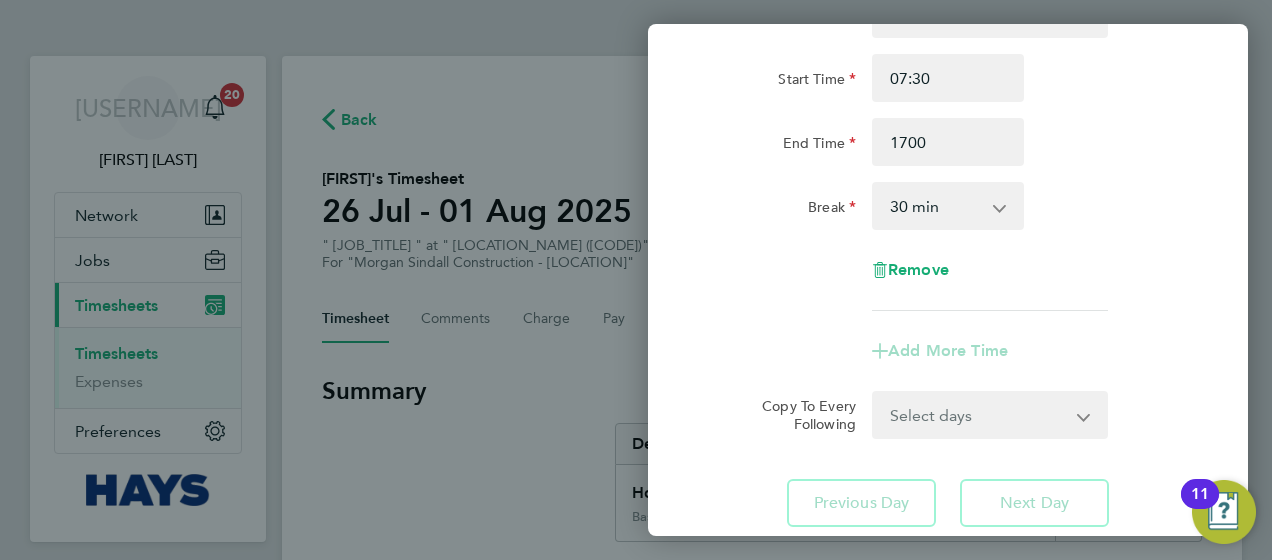 type on "17:00" 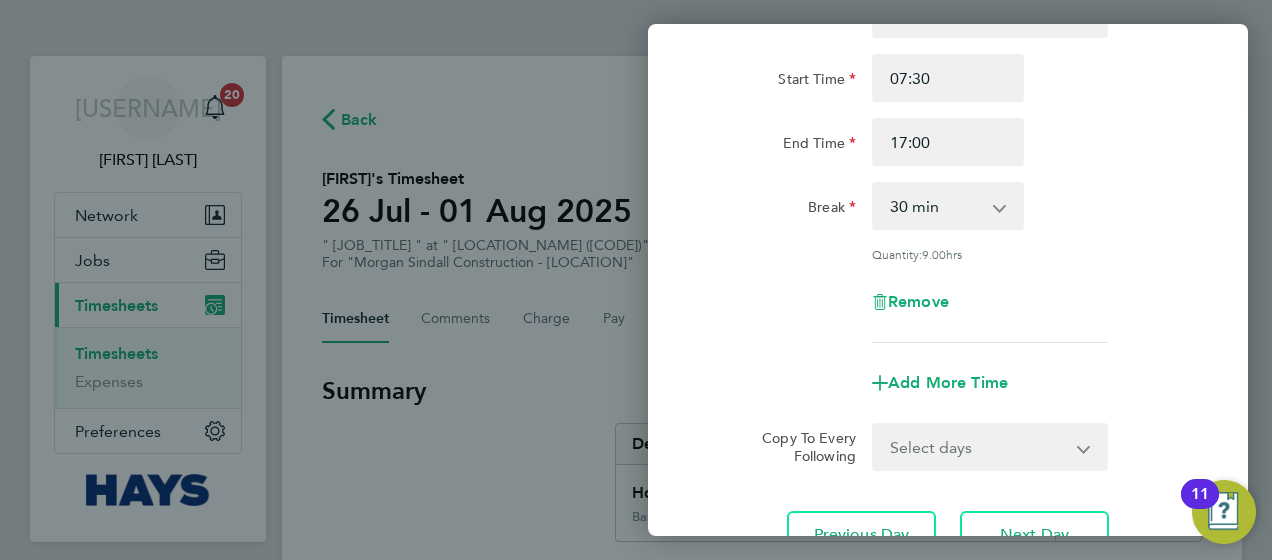 click on "Next Day" 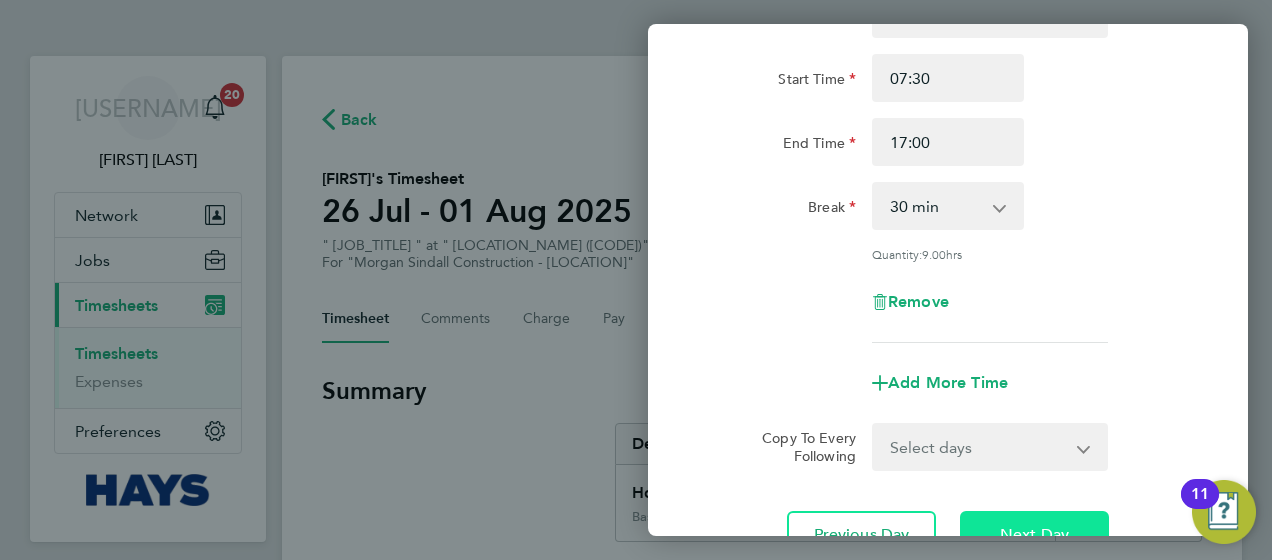 click on "Next Day" 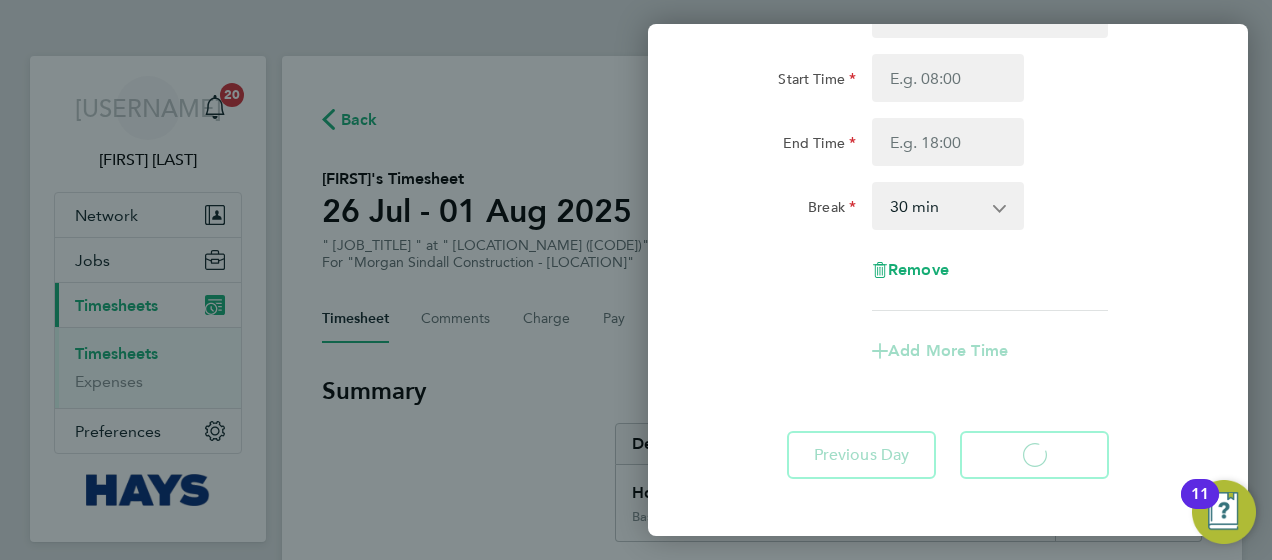select on "30" 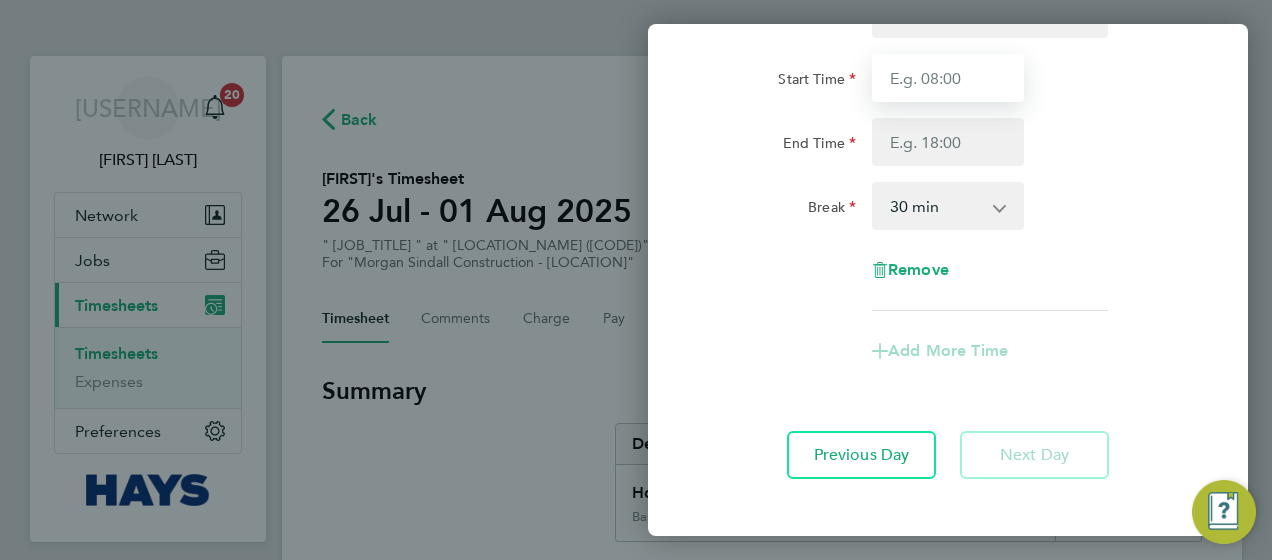 click on "Start Time" at bounding box center (948, 78) 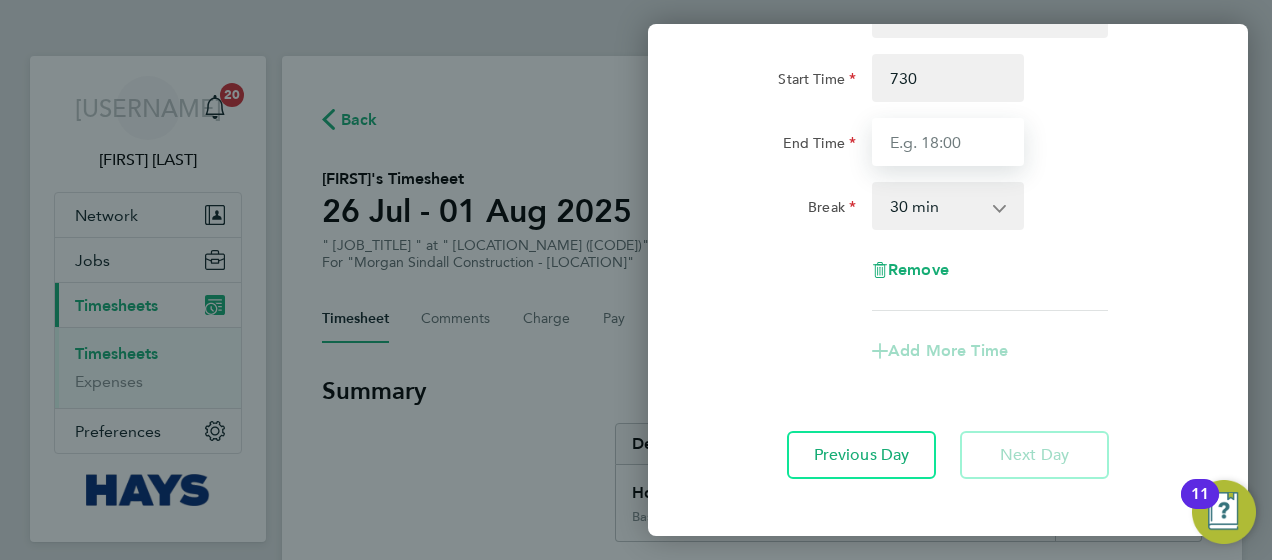 type on "07:30" 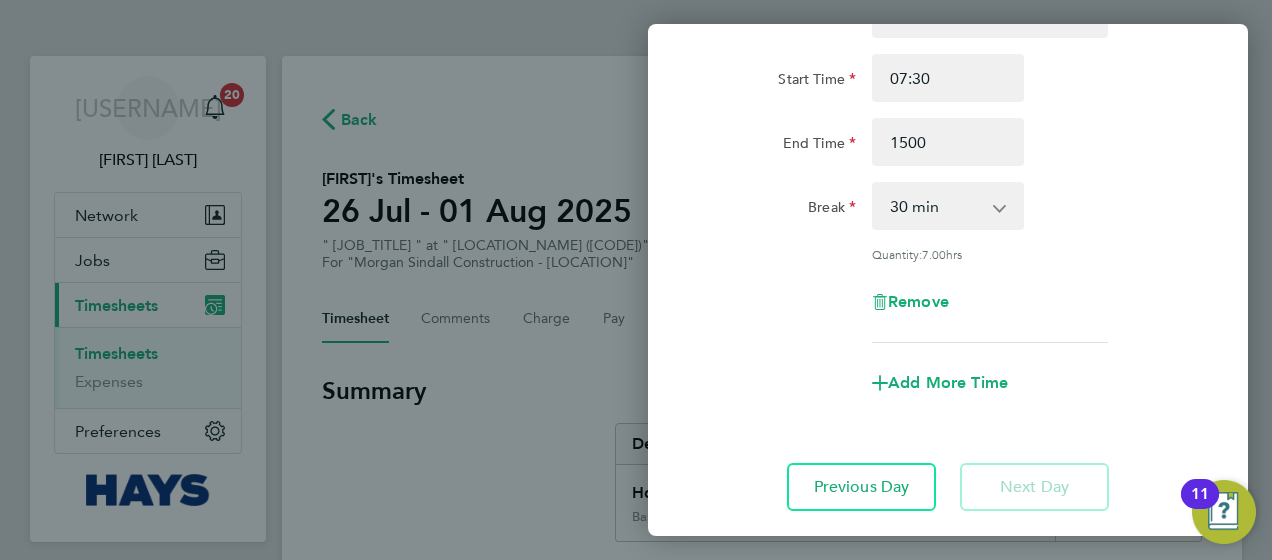 type on "15:00" 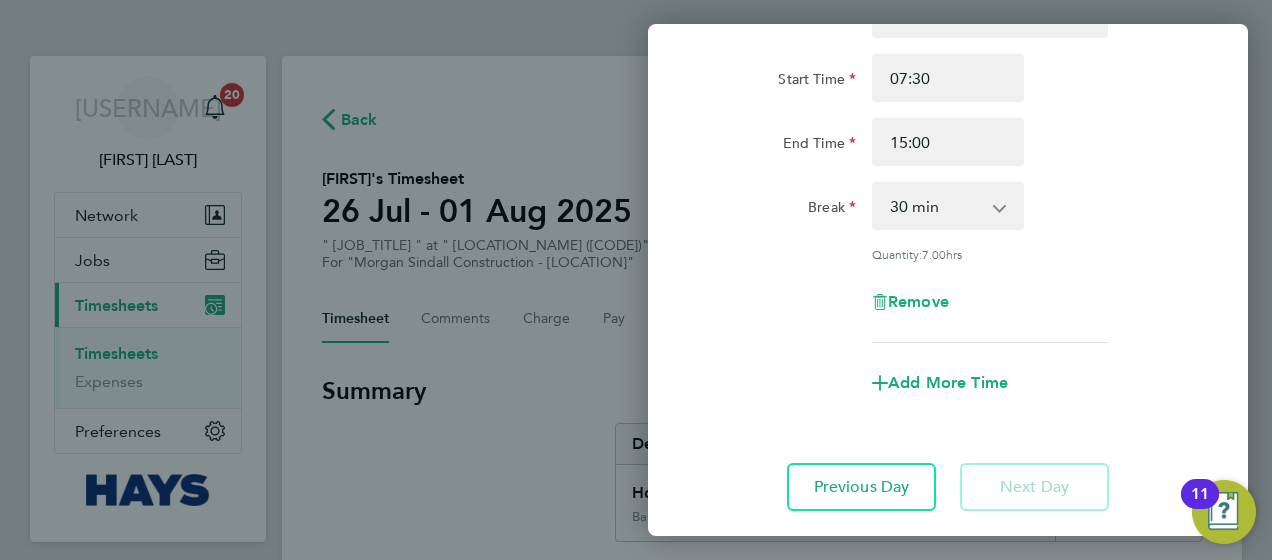 click on "Break  0 min   15 min   30 min   45 min   60 min   75 min   90 min" 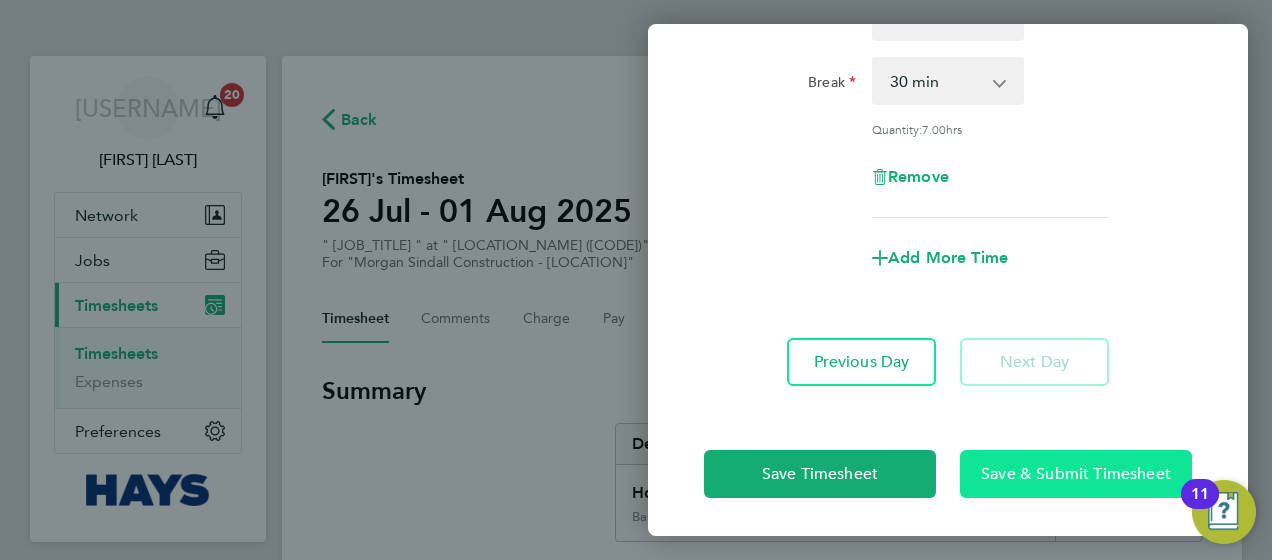 click on "Save & Submit Timesheet" 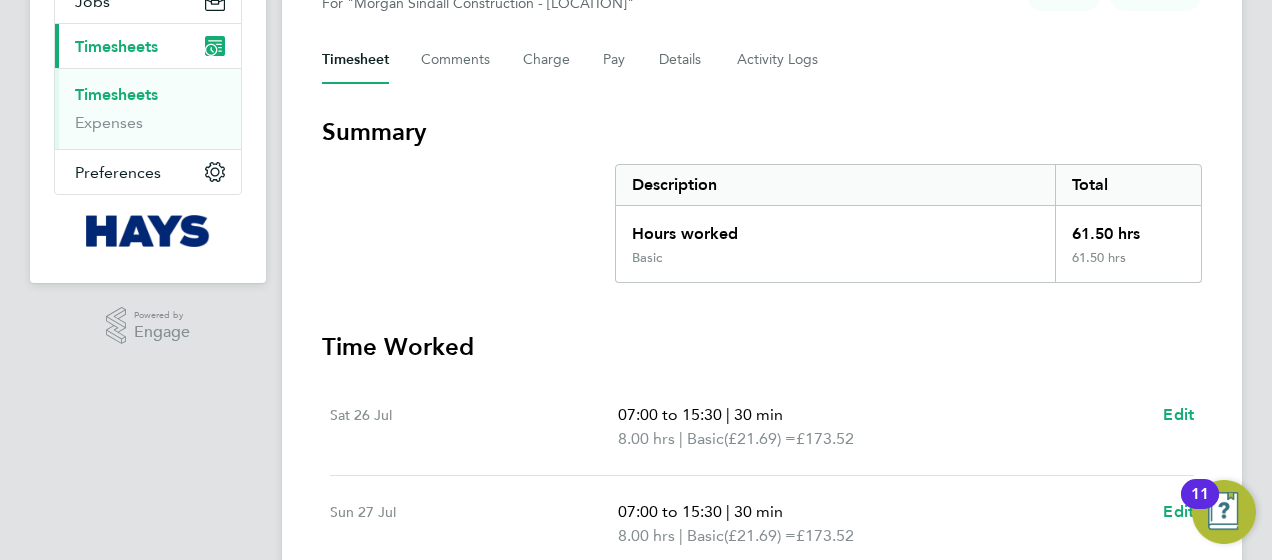 scroll, scrollTop: 0, scrollLeft: 0, axis: both 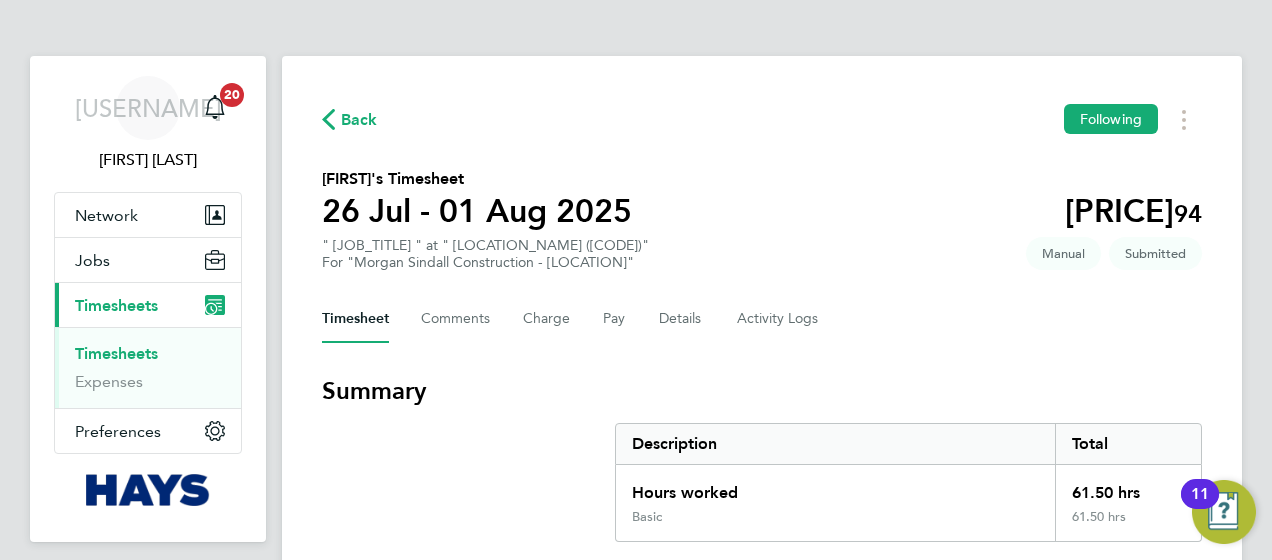 click on "Timesheet" at bounding box center [355, 319] 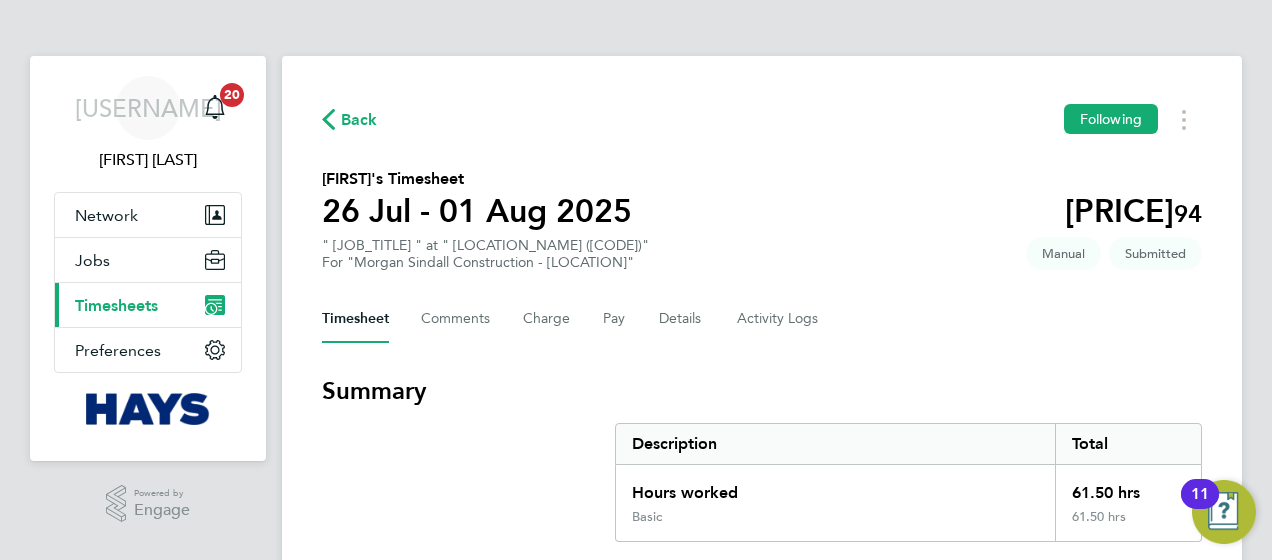 click on "Timesheets" at bounding box center (116, 305) 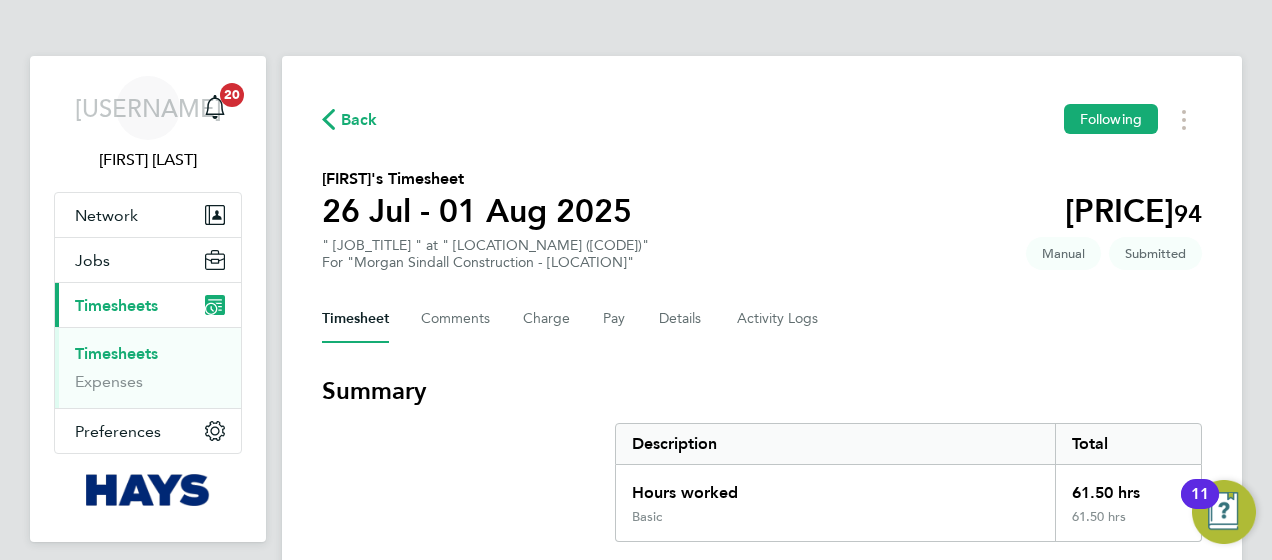 click on "Timesheets" at bounding box center [116, 353] 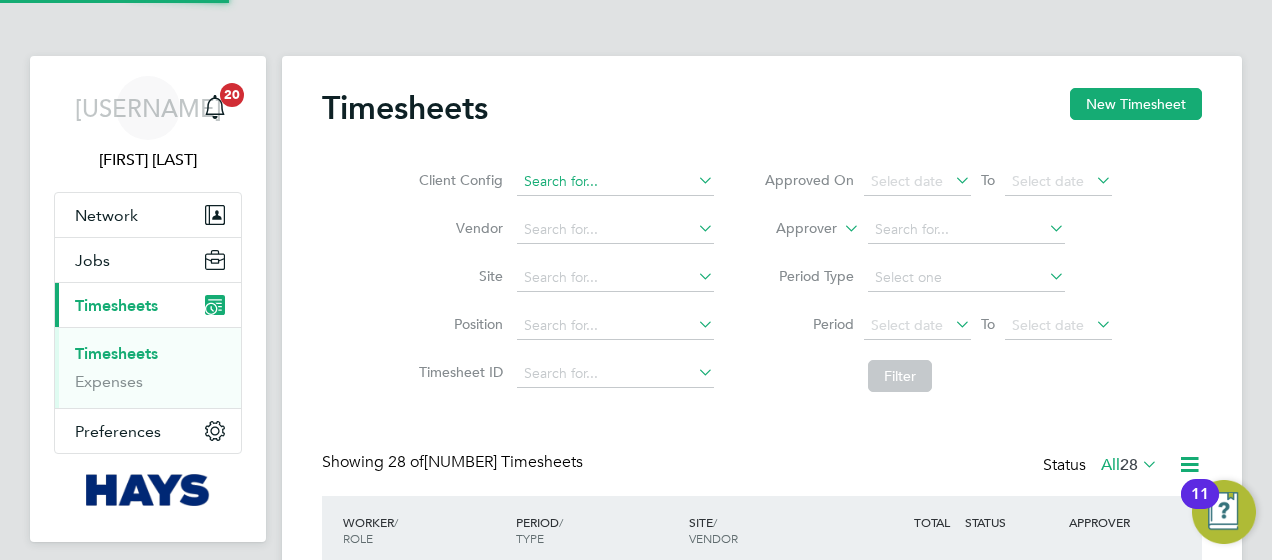 scroll, scrollTop: 10, scrollLeft: 10, axis: both 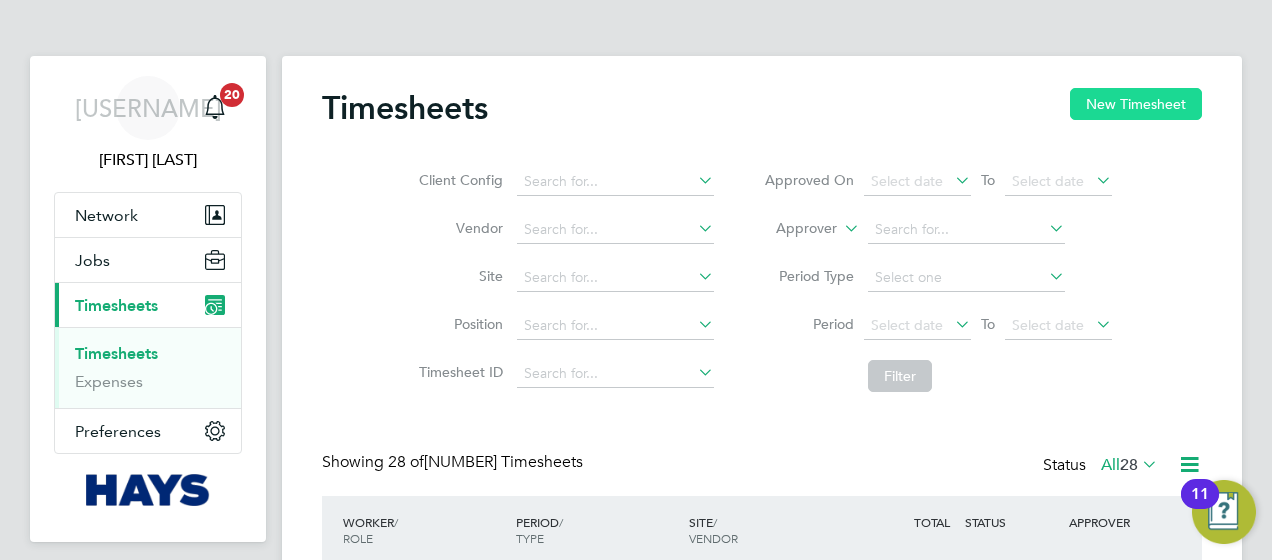click on "New Timesheet" 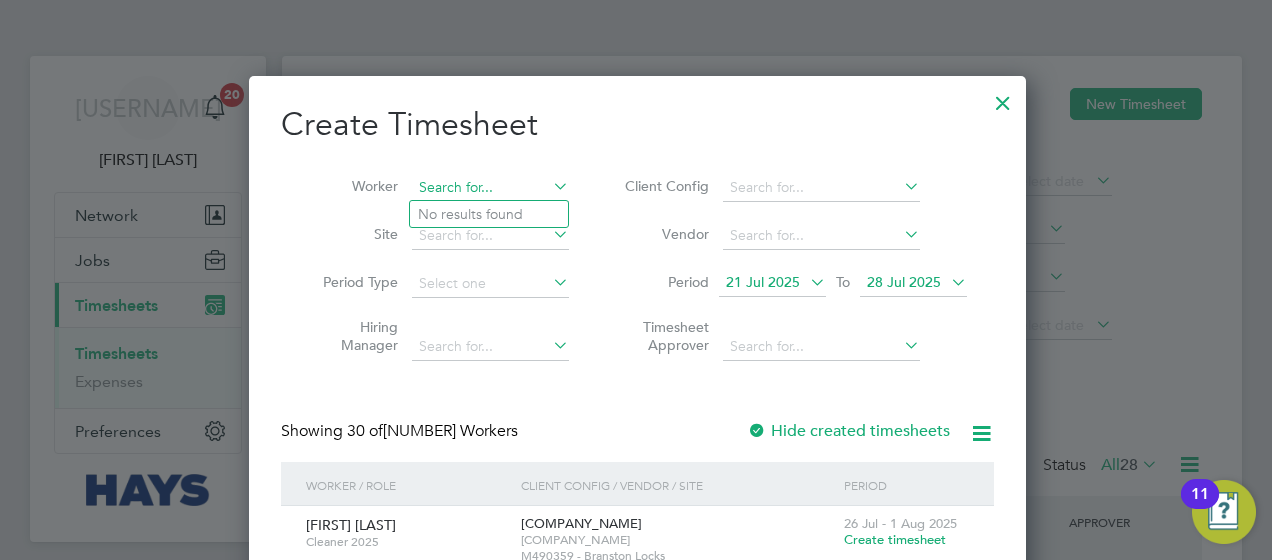 click at bounding box center (490, 188) 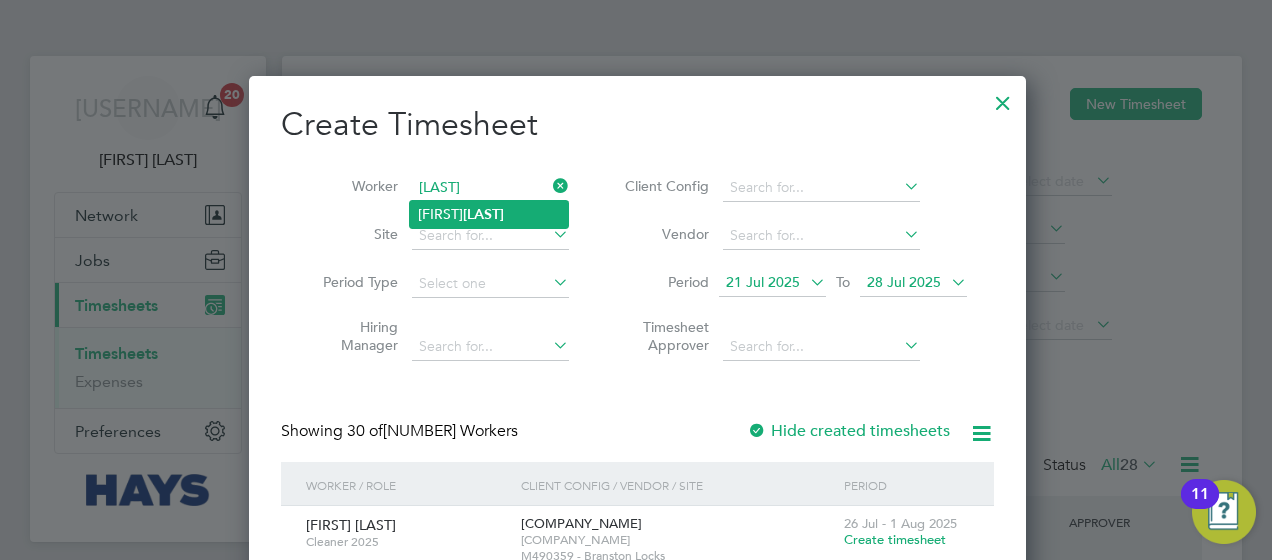 click on "[FIRST]  [LAST]" 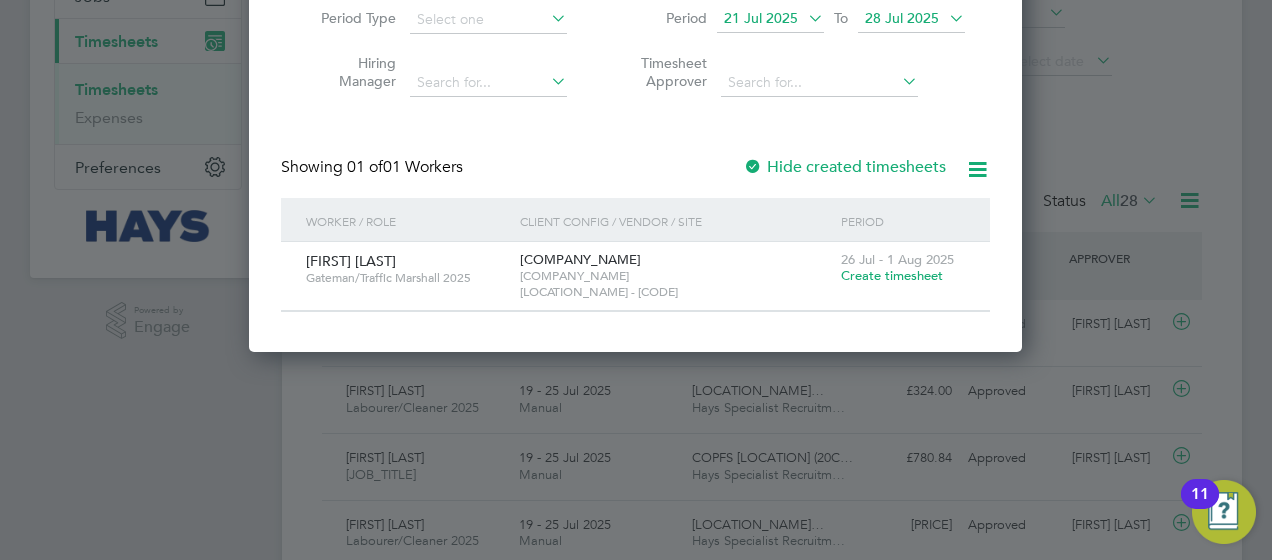 click on "Create timesheet" at bounding box center [892, 275] 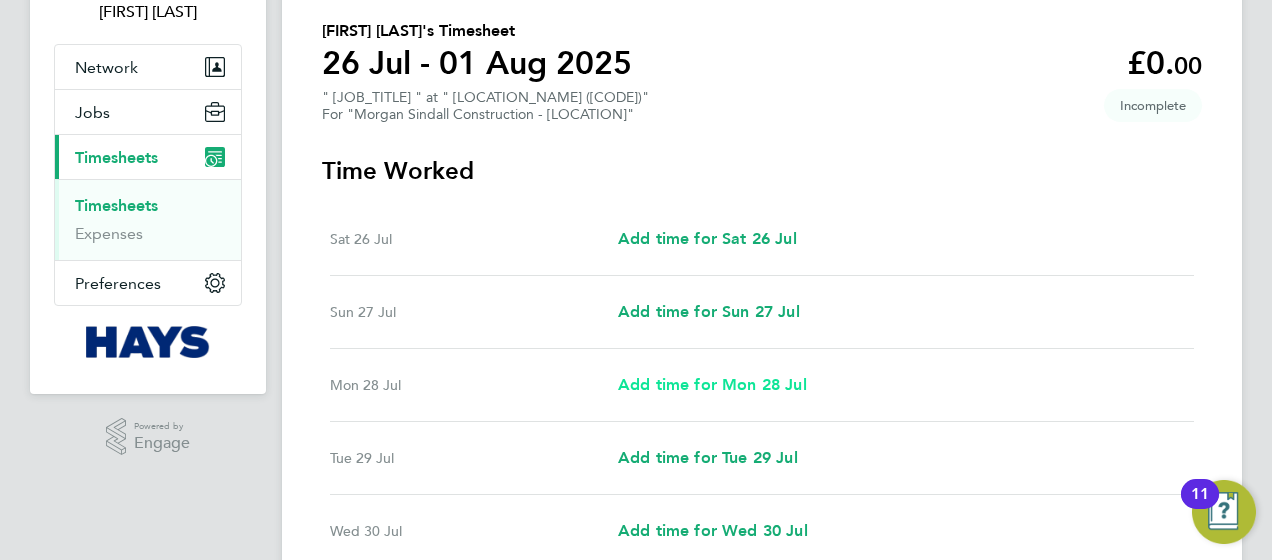click on "Add time for Mon 28 Jul" at bounding box center (712, 384) 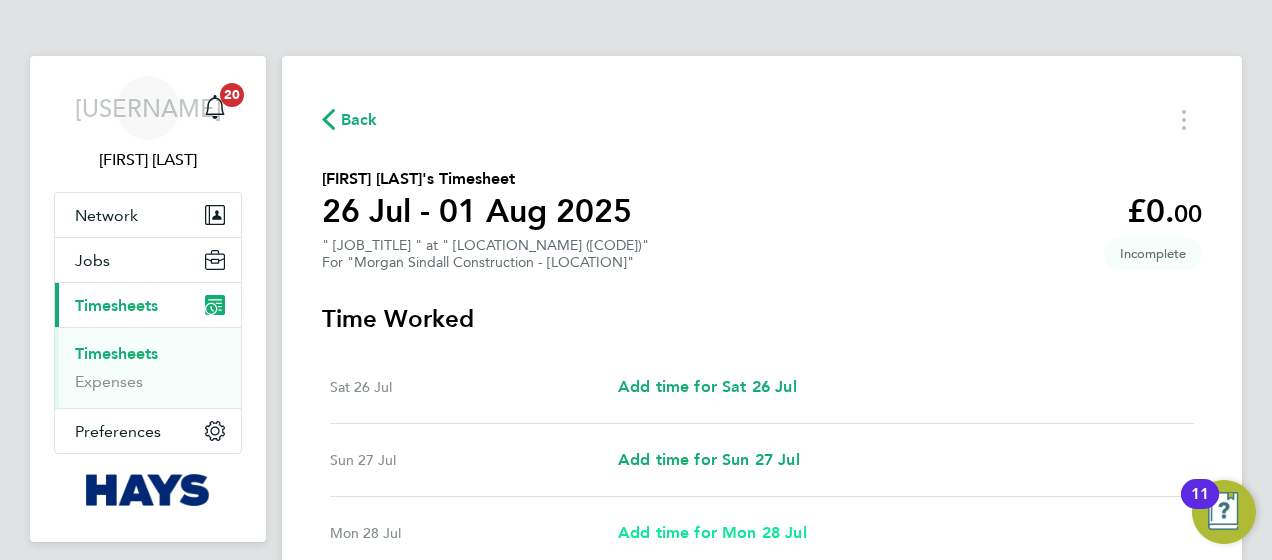 select on "30" 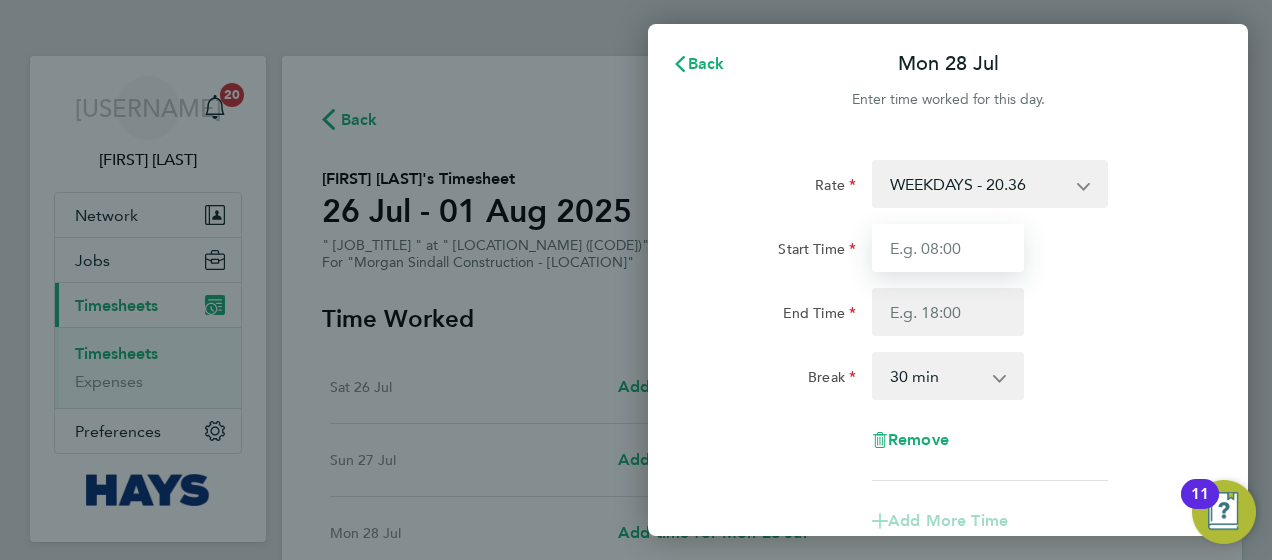 click on "Start Time" at bounding box center [948, 248] 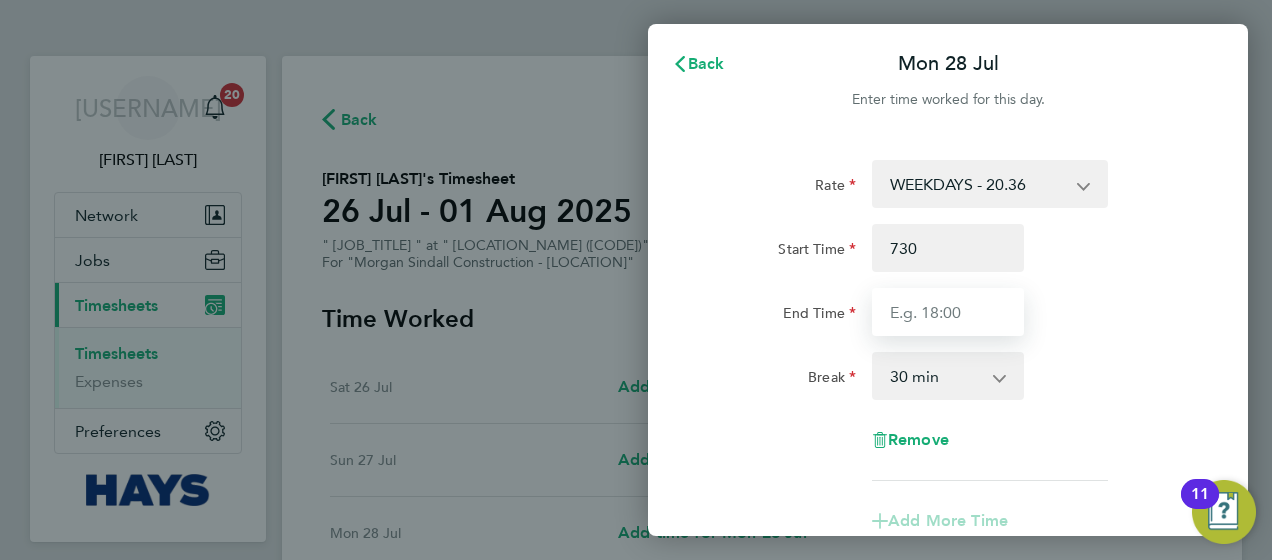 type on "07:30" 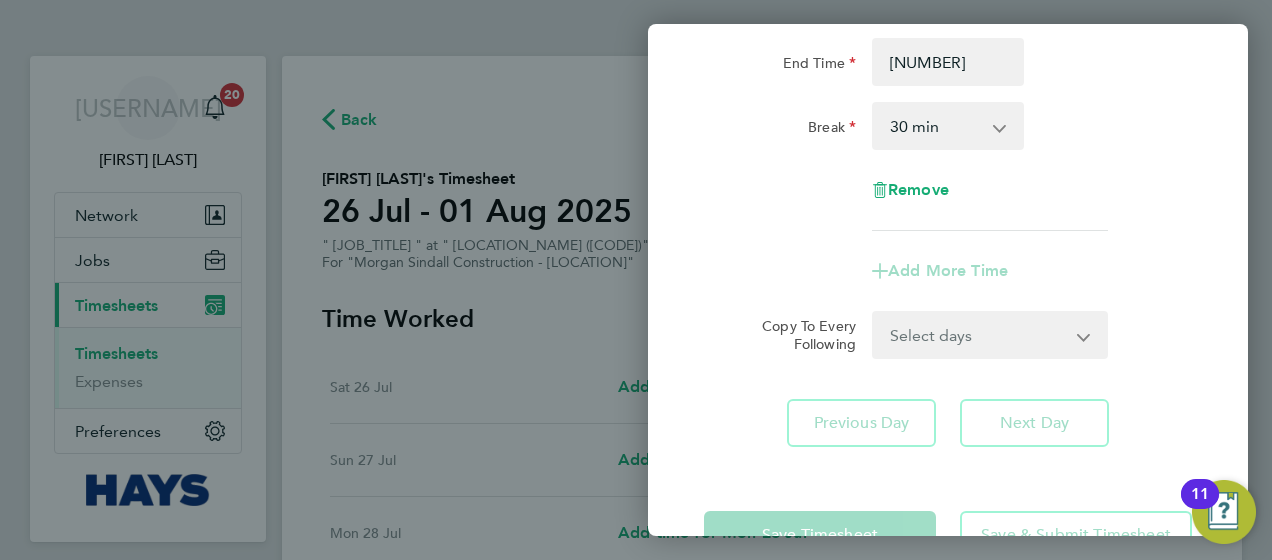 type on "[TIME]" 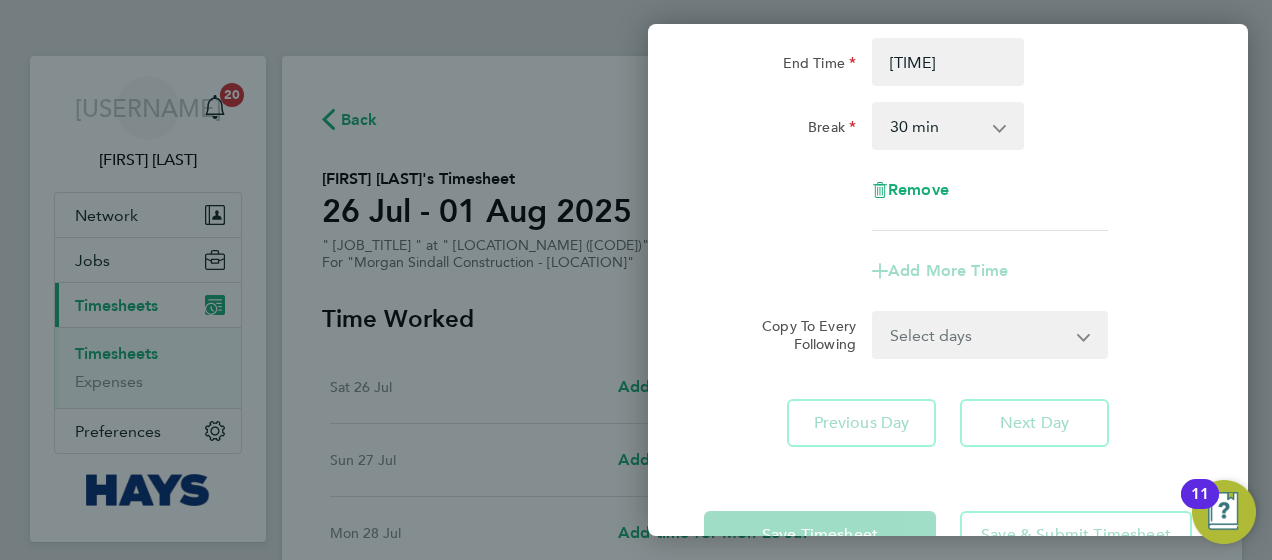 click on "Next Day" 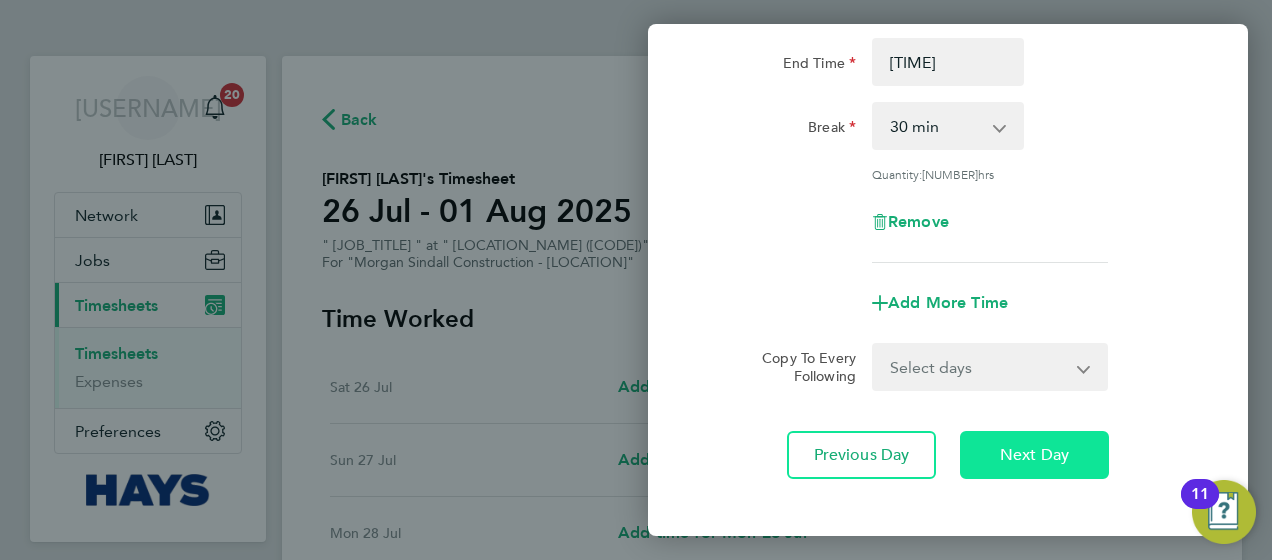 click on "Next Day" 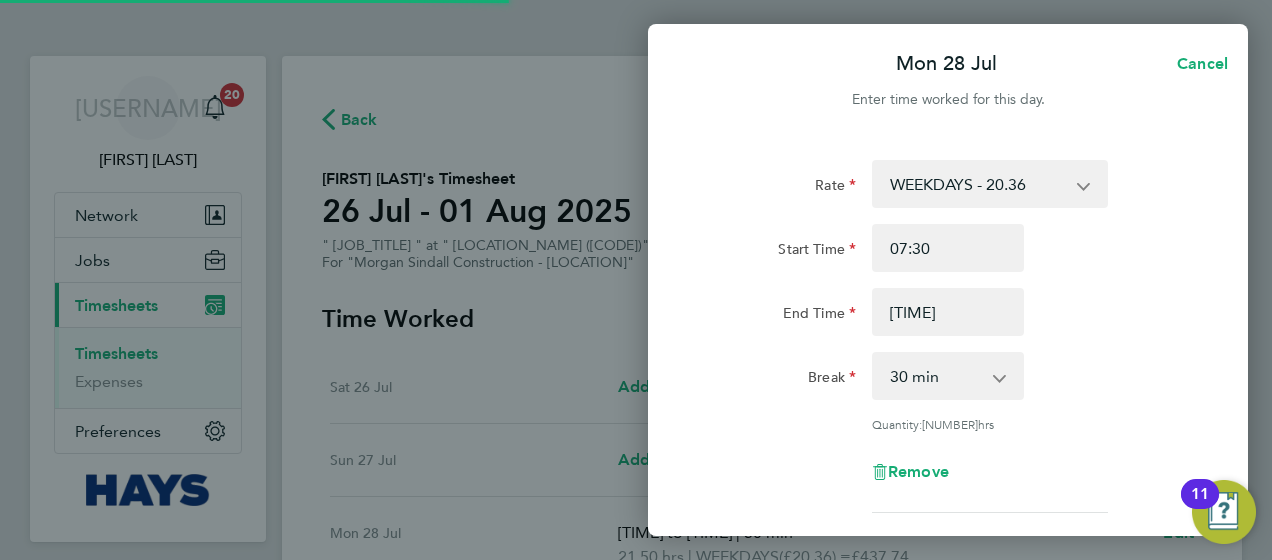 select on "30" 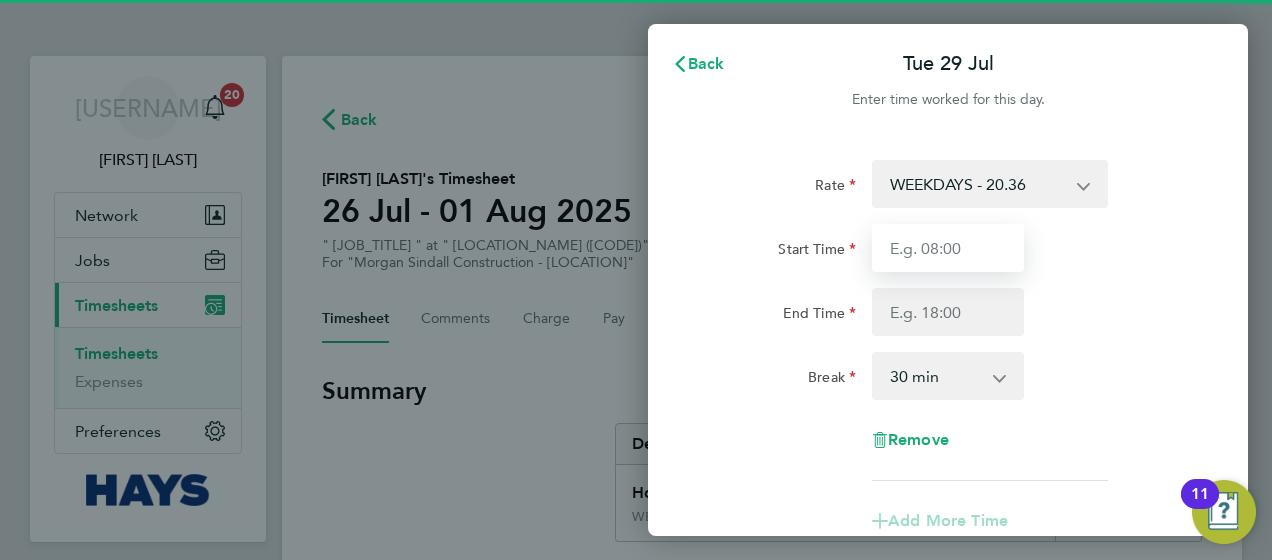 click on "Start Time" at bounding box center [948, 248] 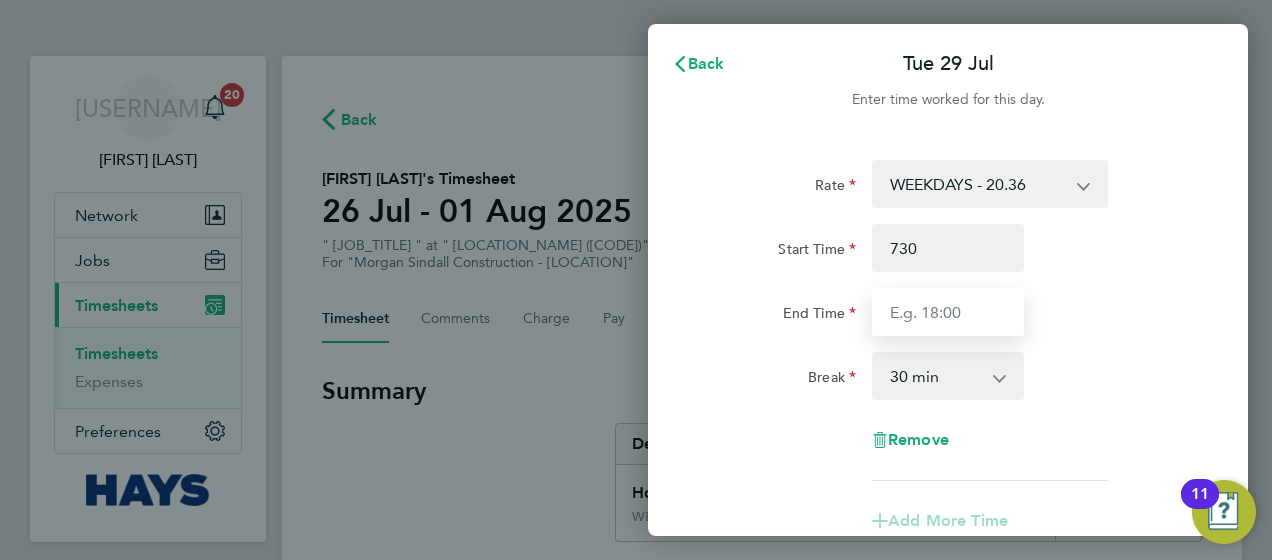 type on "07:30" 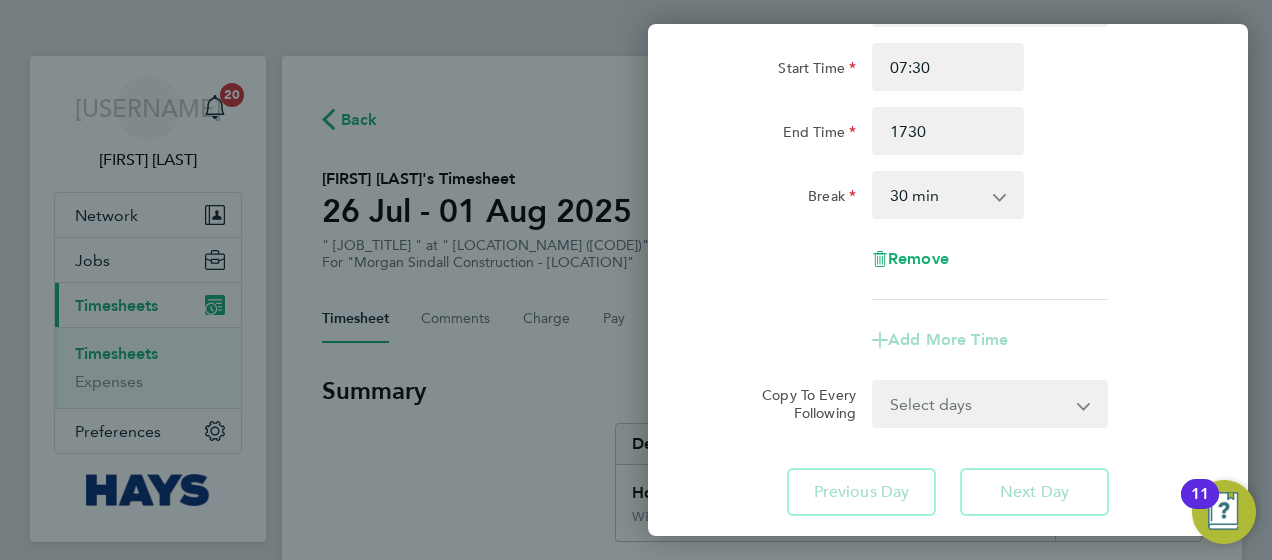 type on "17:30" 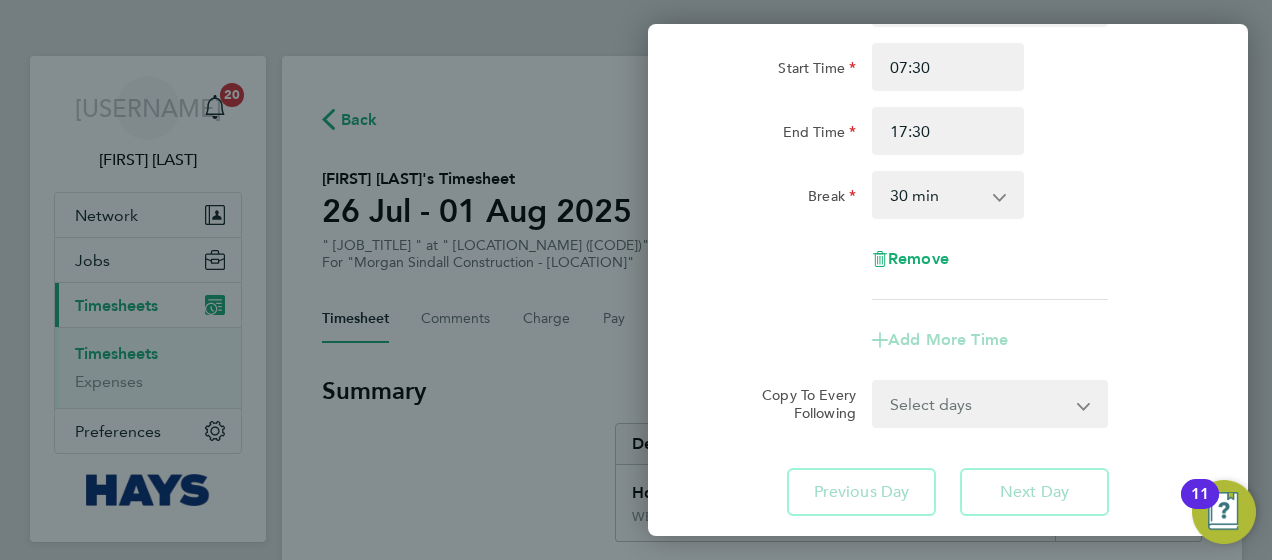 click on "Rate  WEEKDAYS - 20.36   OVERTIME - 29.24
Start Time 07:30 End Time 17:30 Break  0 min   15 min   30 min   45 min   60 min   75 min   90 min
Remove
Add More Time  Copy To Every Following  Select days   Day   Wednesday   Thursday   Friday
Previous Day   Next Day" 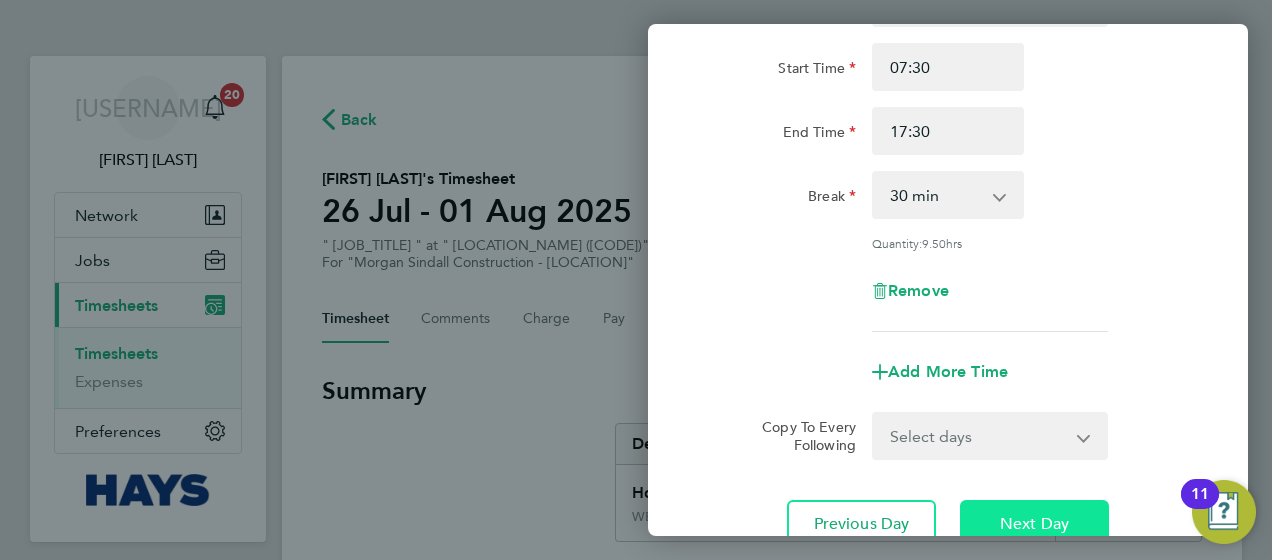 click on "Next Day" 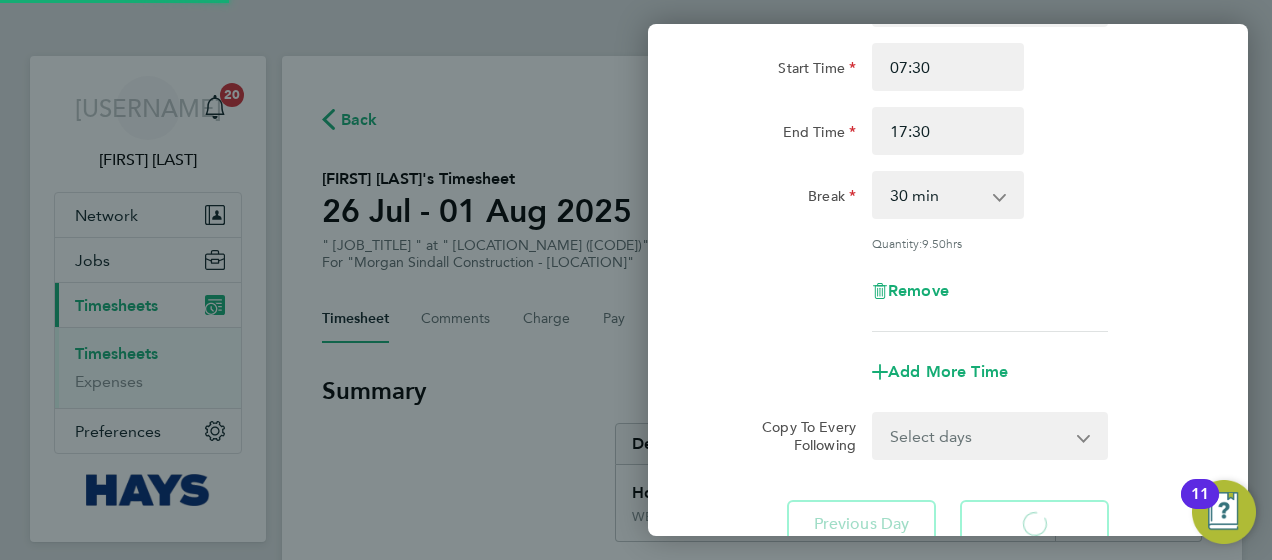 select on "30" 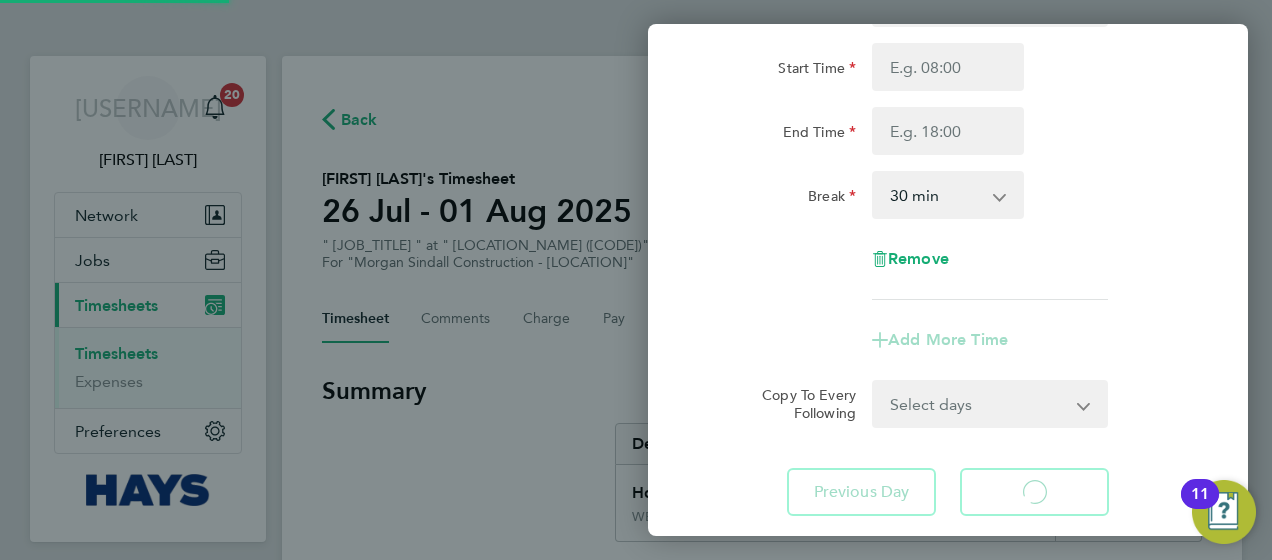 select on "30" 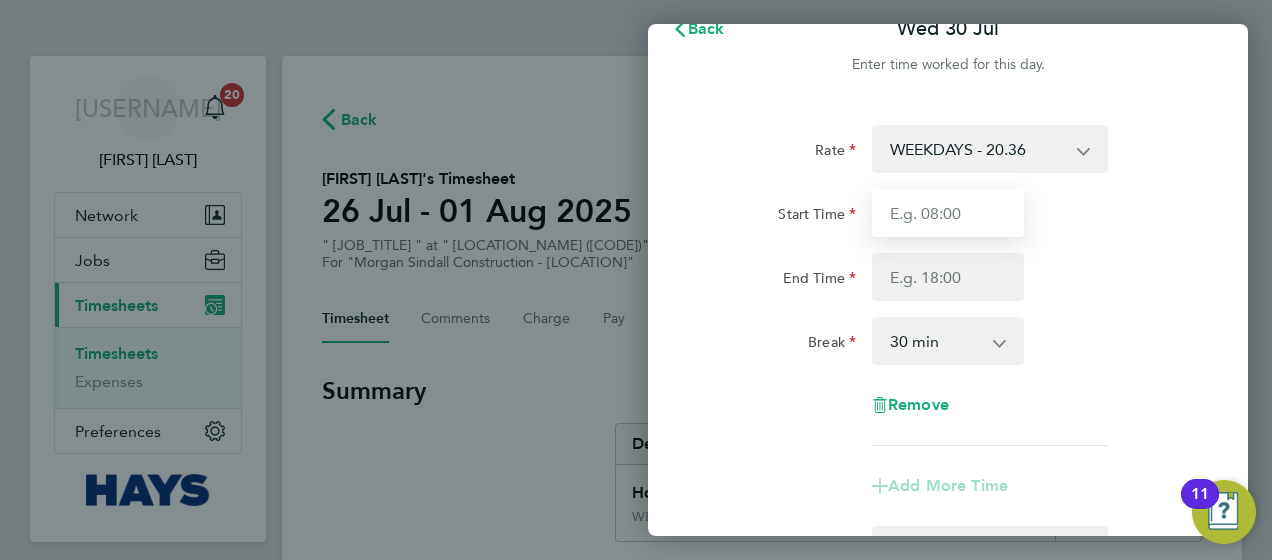 click on "Start Time" at bounding box center [948, 213] 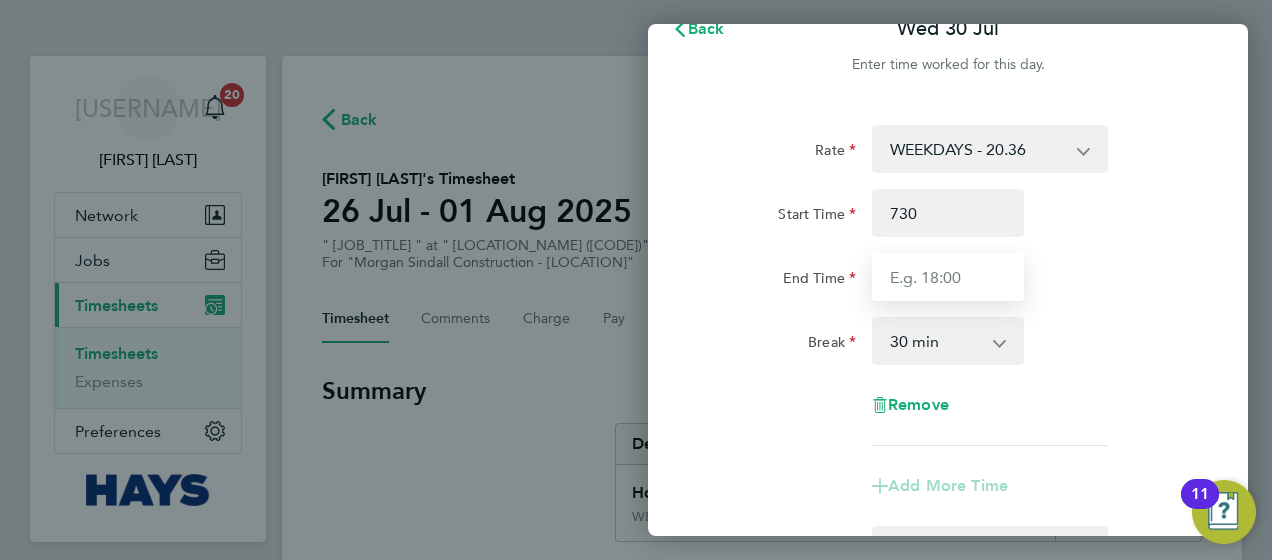 type on "07:30" 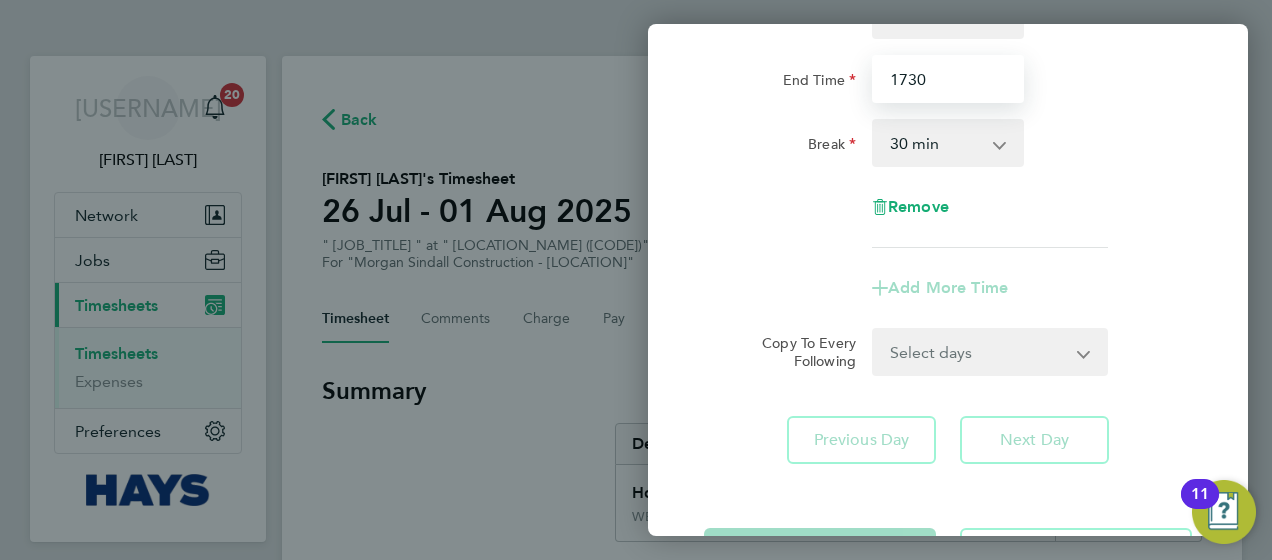 scroll, scrollTop: 234, scrollLeft: 0, axis: vertical 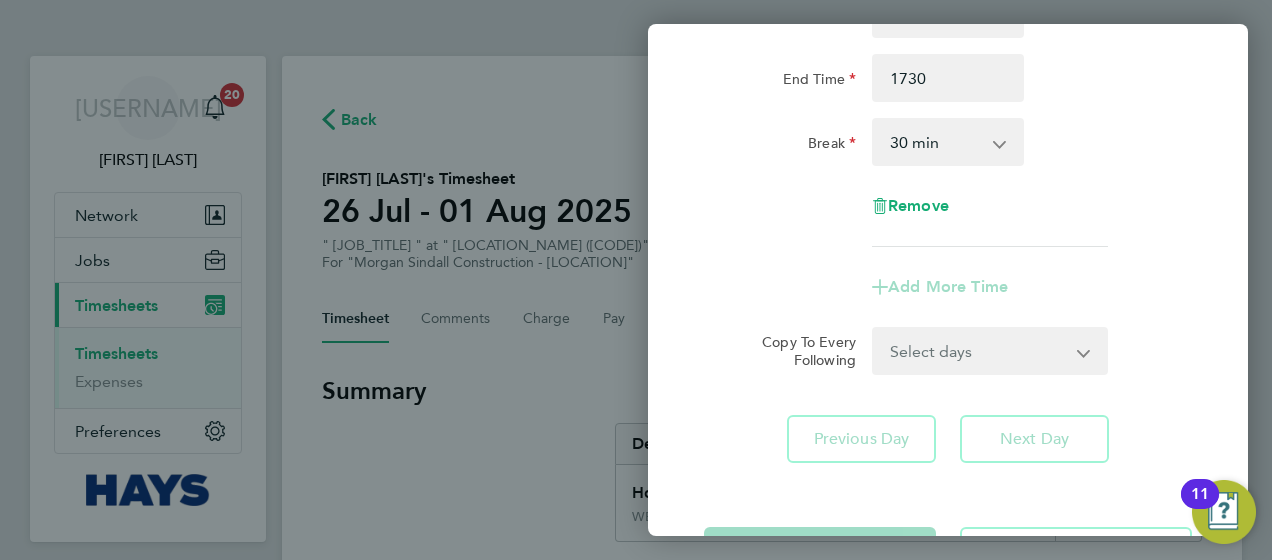 type on "17:30" 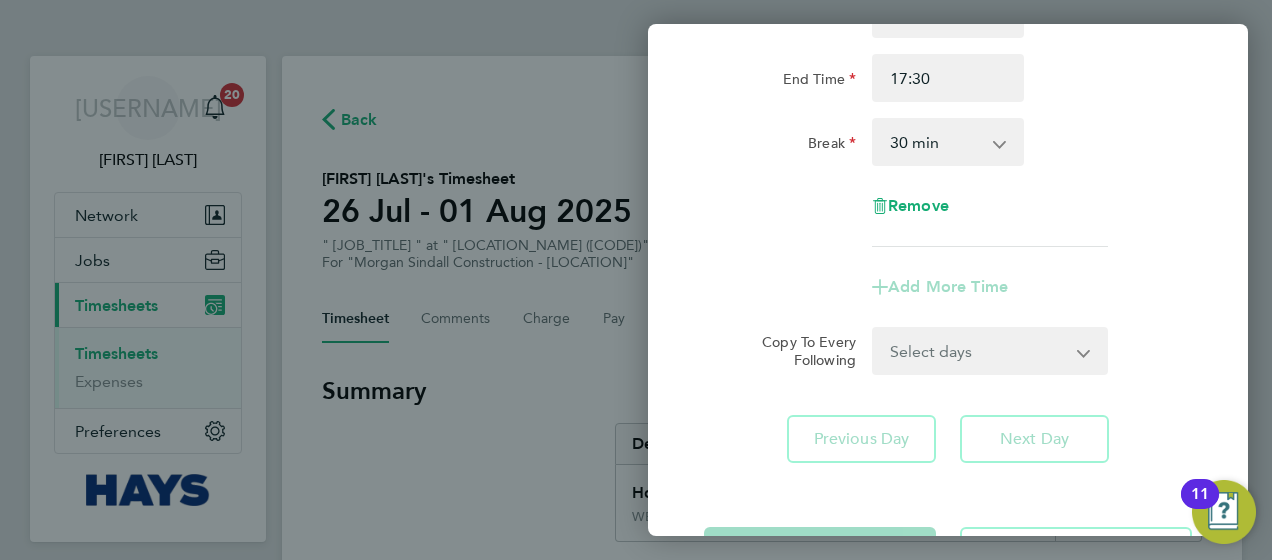 click on "Next Day" 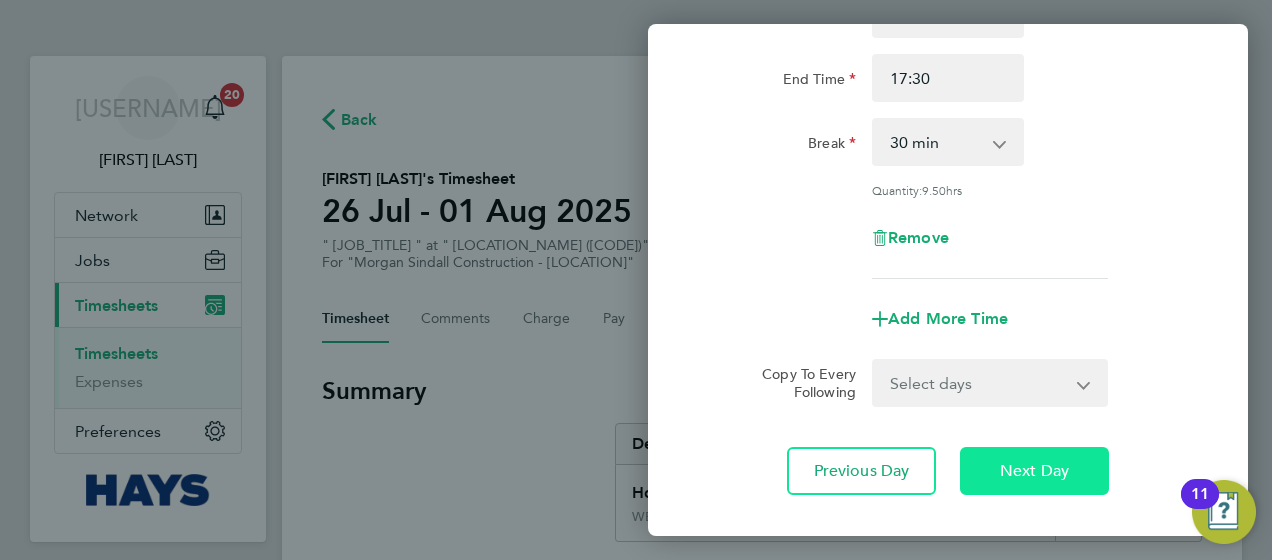 click on "Next Day" 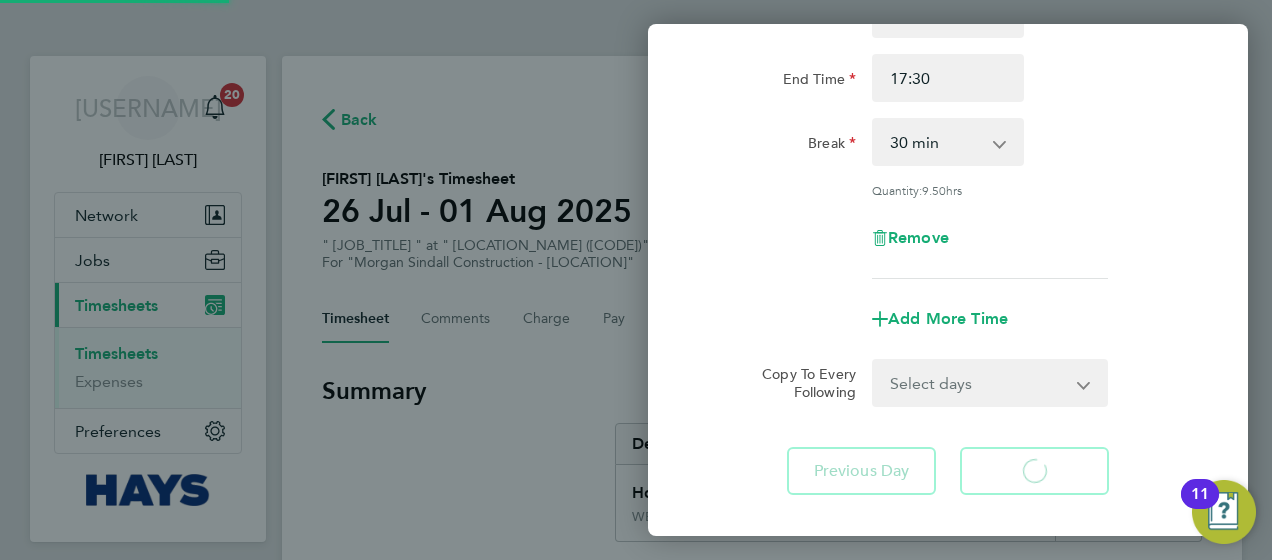 scroll, scrollTop: 0, scrollLeft: 0, axis: both 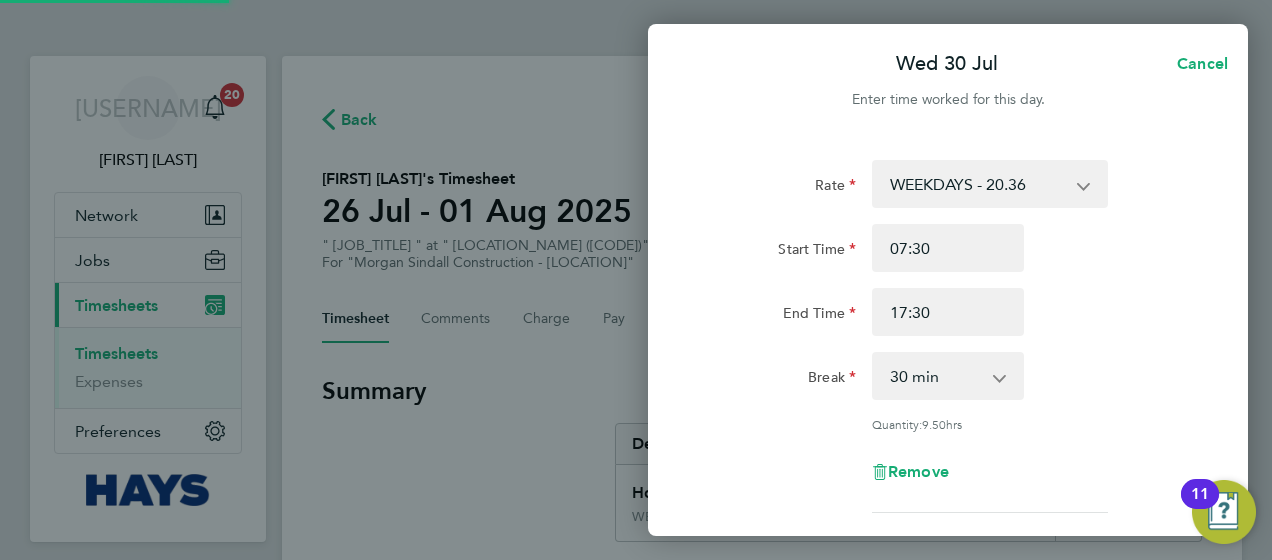 select on "30" 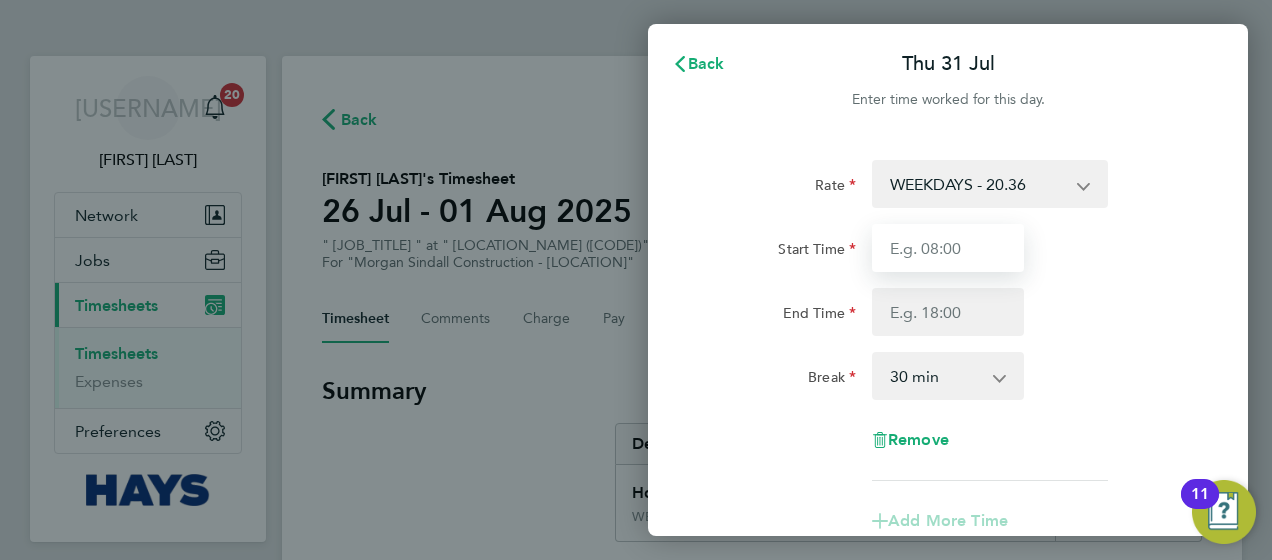 click on "Start Time" at bounding box center (948, 248) 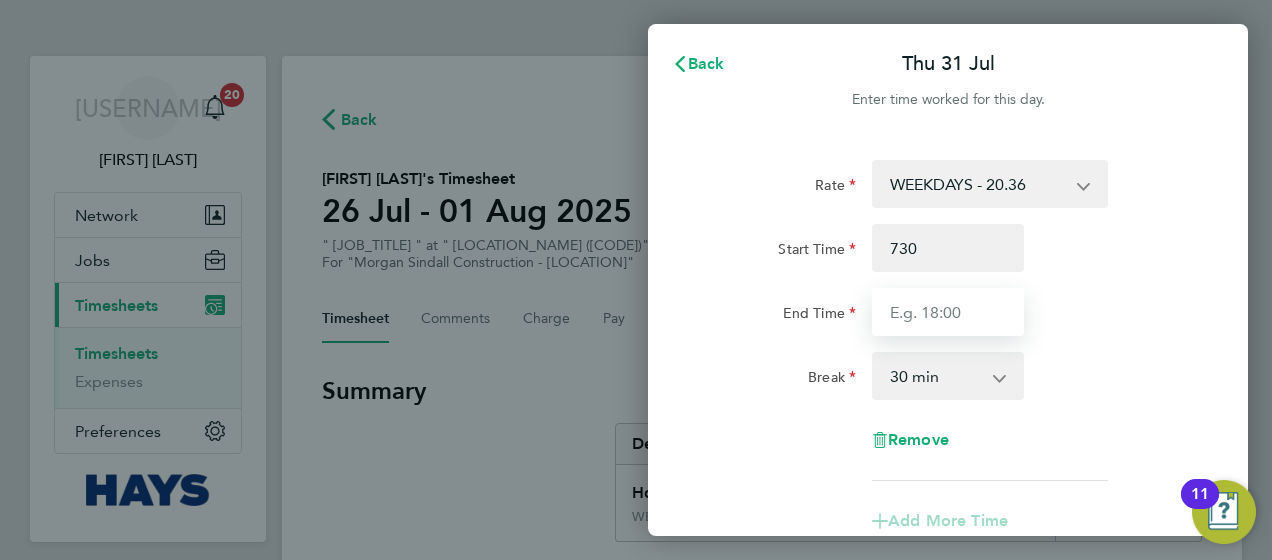 type on "07:30" 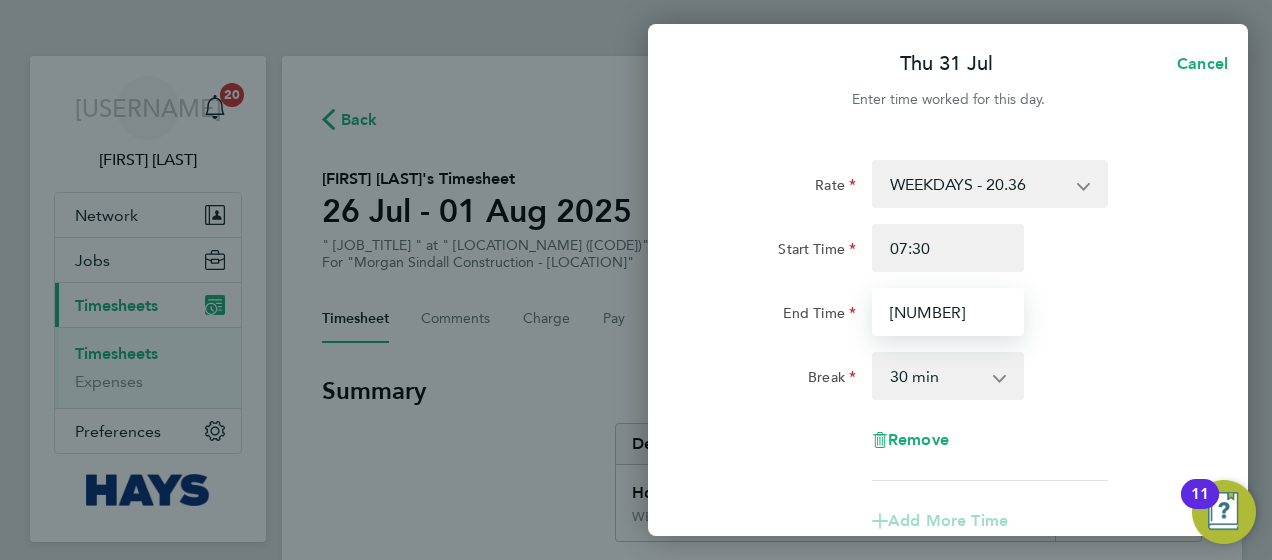 type on "[NUMBER]" 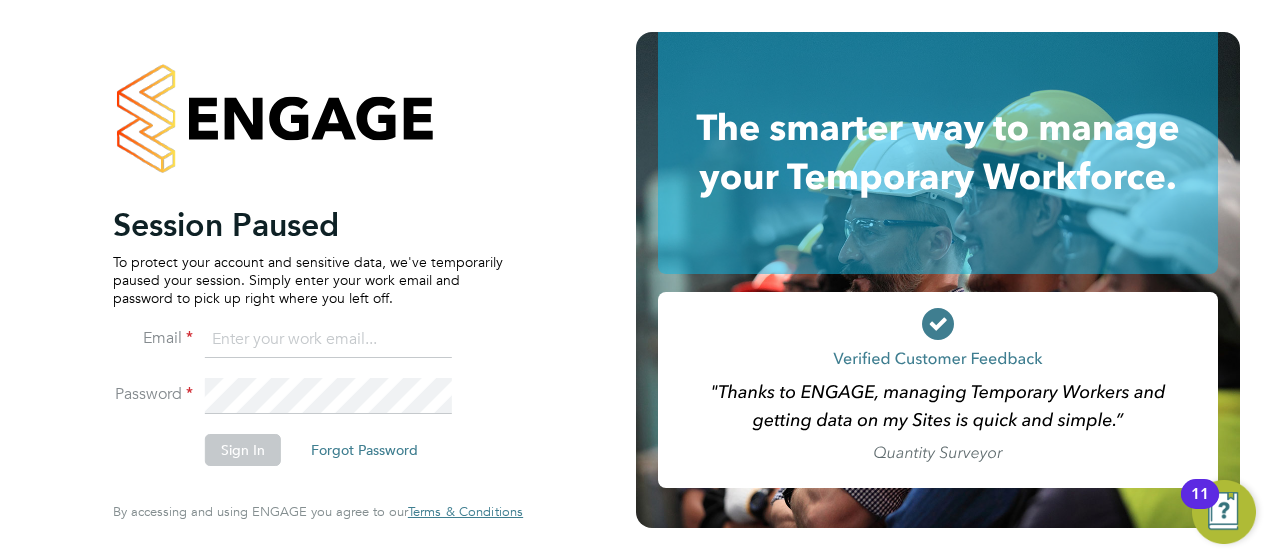 click on "To protect your account and sensitive data, we've temporarily paused your session. Simply enter your work email and password to pick up right where you left off." 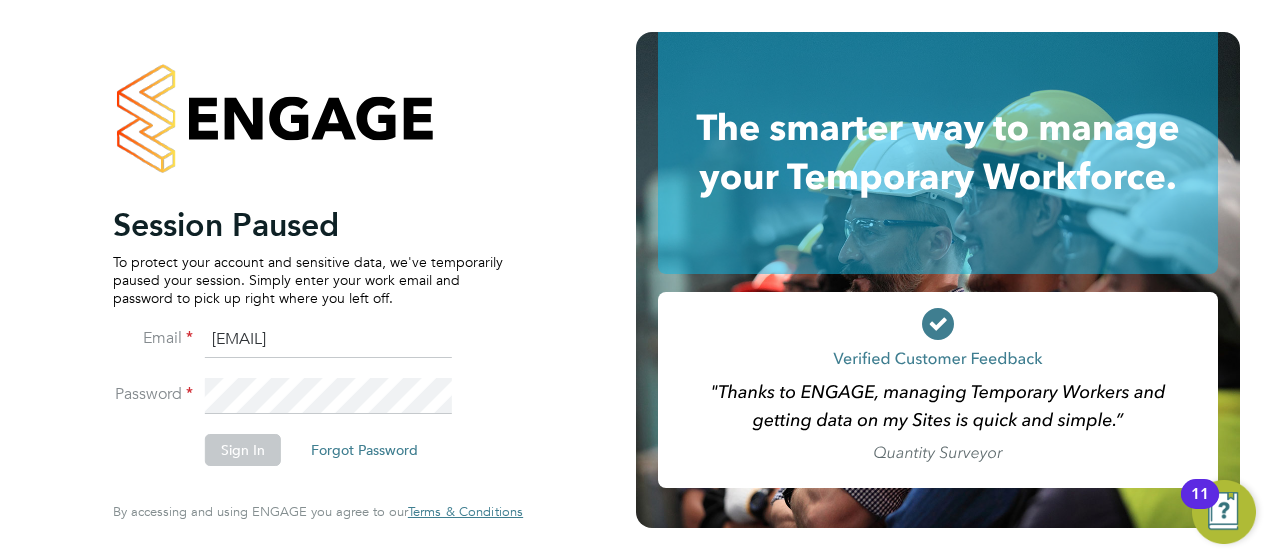 type on "[EMAIL]" 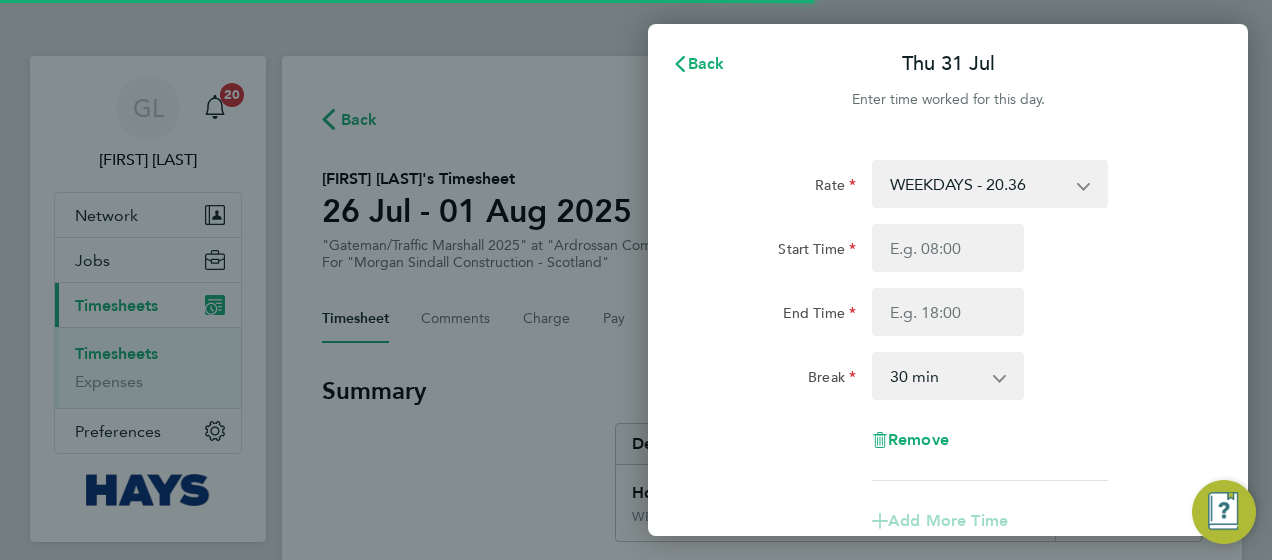 select on "30" 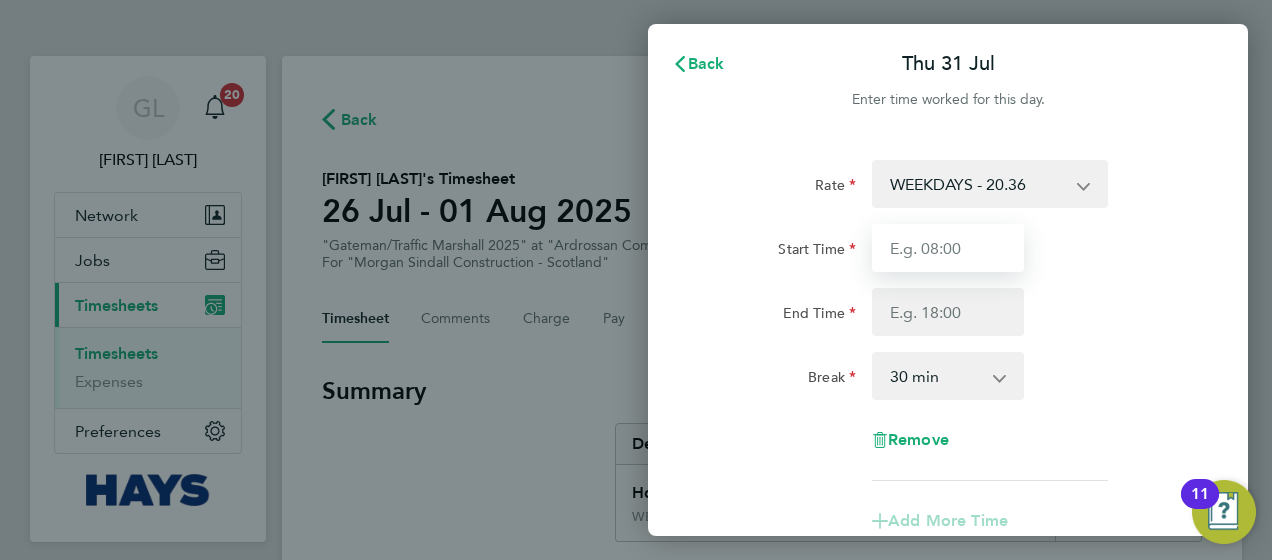 click on "Start Time" at bounding box center (948, 248) 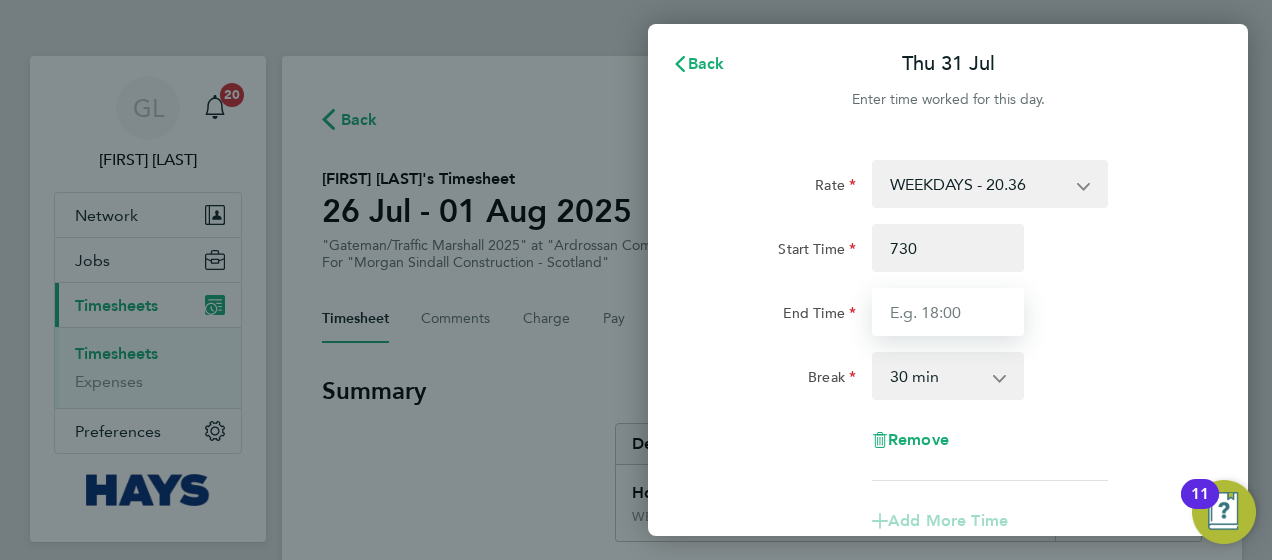 type on "07:30" 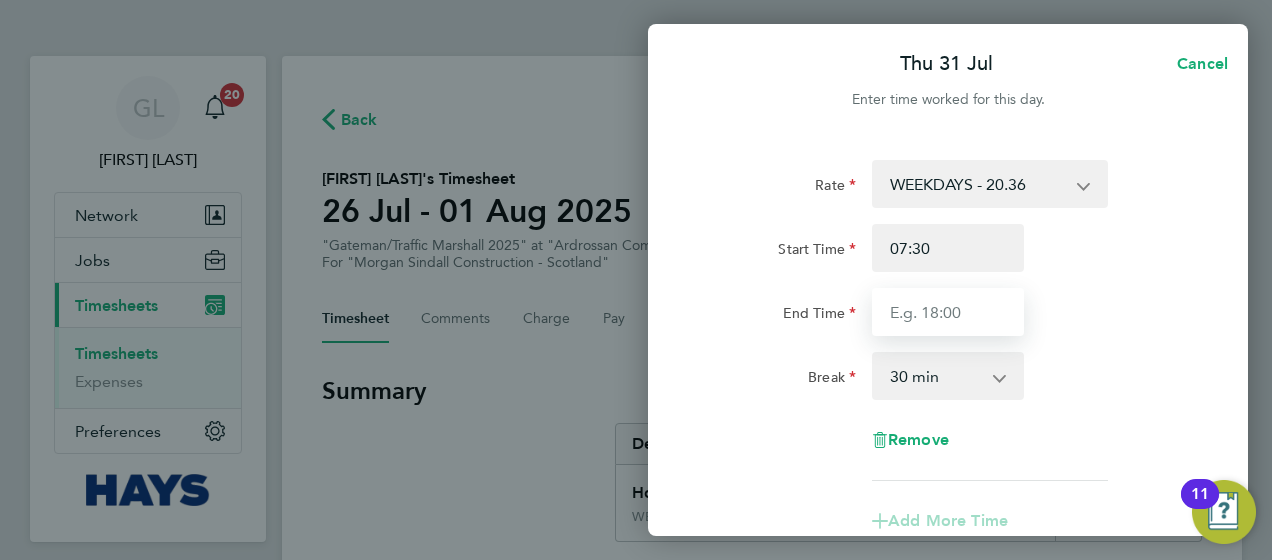 type on "5" 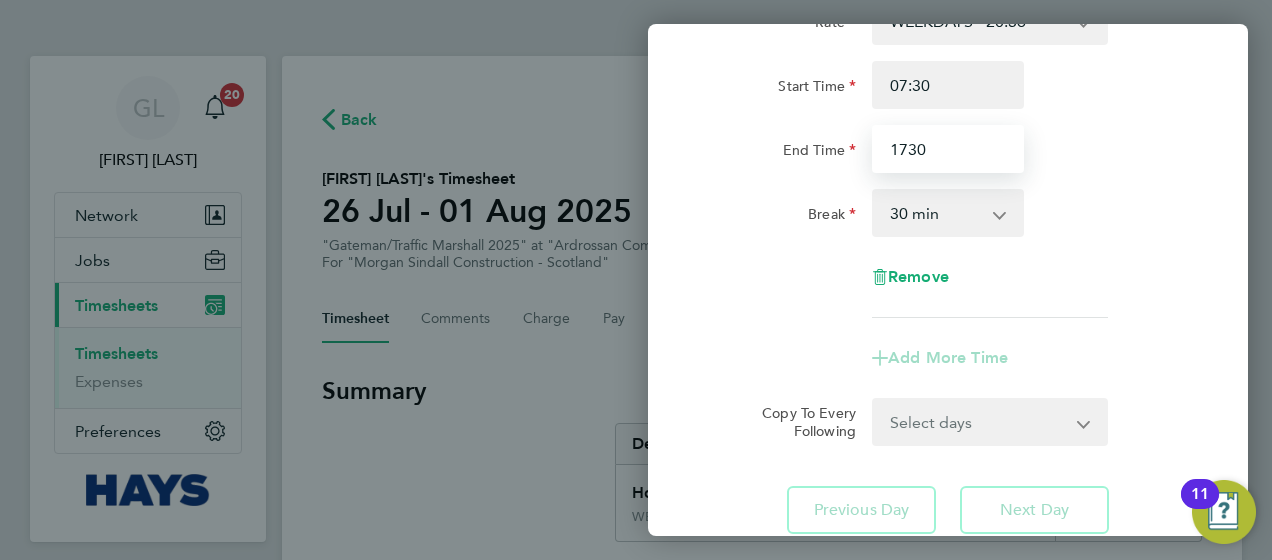 scroll, scrollTop: 165, scrollLeft: 0, axis: vertical 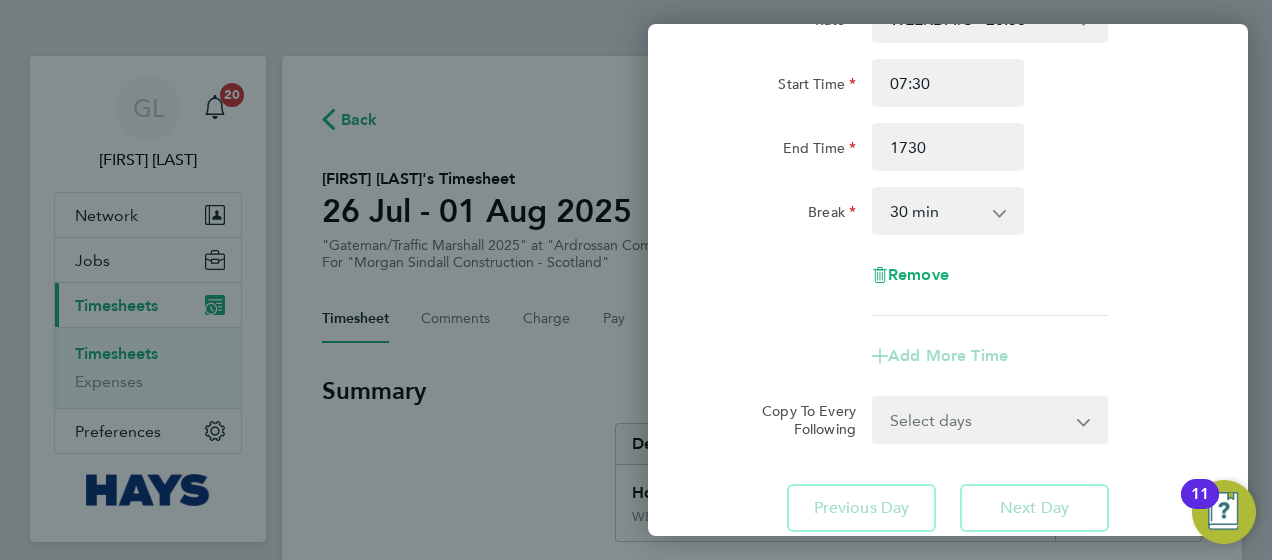 type on "17:30" 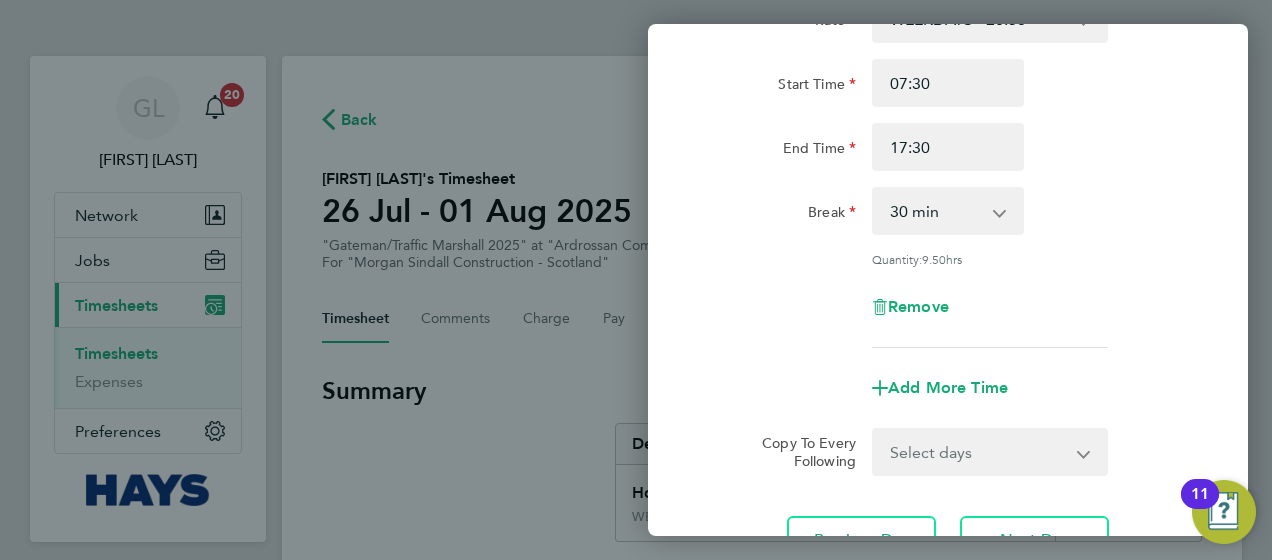click on "Rate  WEEKDAYS - 20.36   OVERTIME - 29.24
Start Time 07:30 End Time 17:30 Break  0 min   15 min   30 min   45 min   60 min   75 min   90 min
Quantity:  9.50  hrs
Remove
Add More Time  Copy To Every Following  Select days   Friday
Previous Day   Next Day" 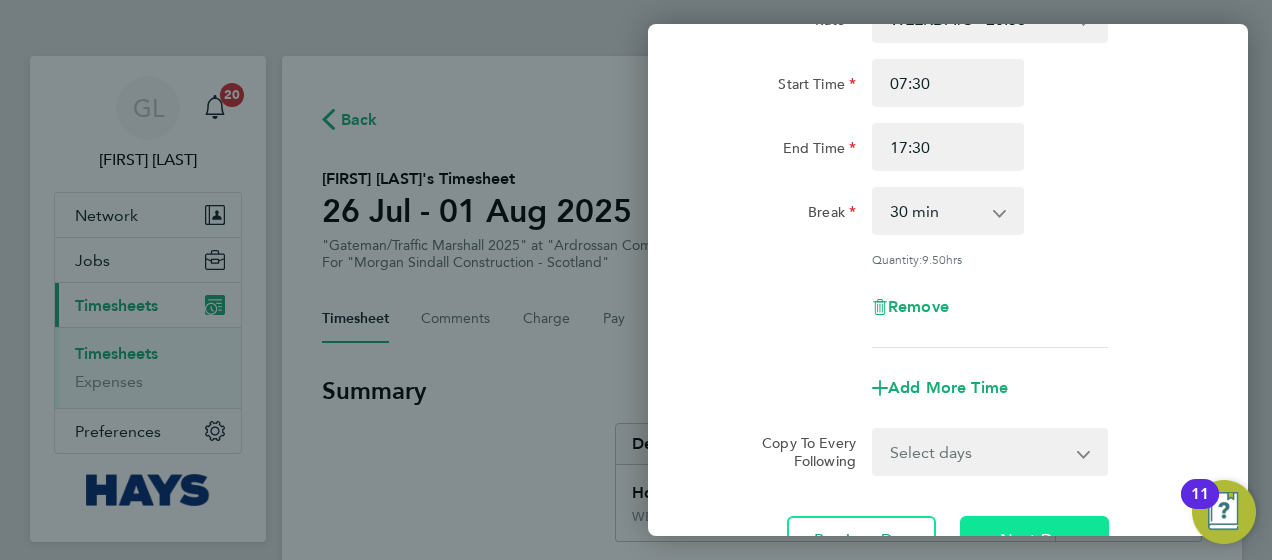 click on "Next Day" 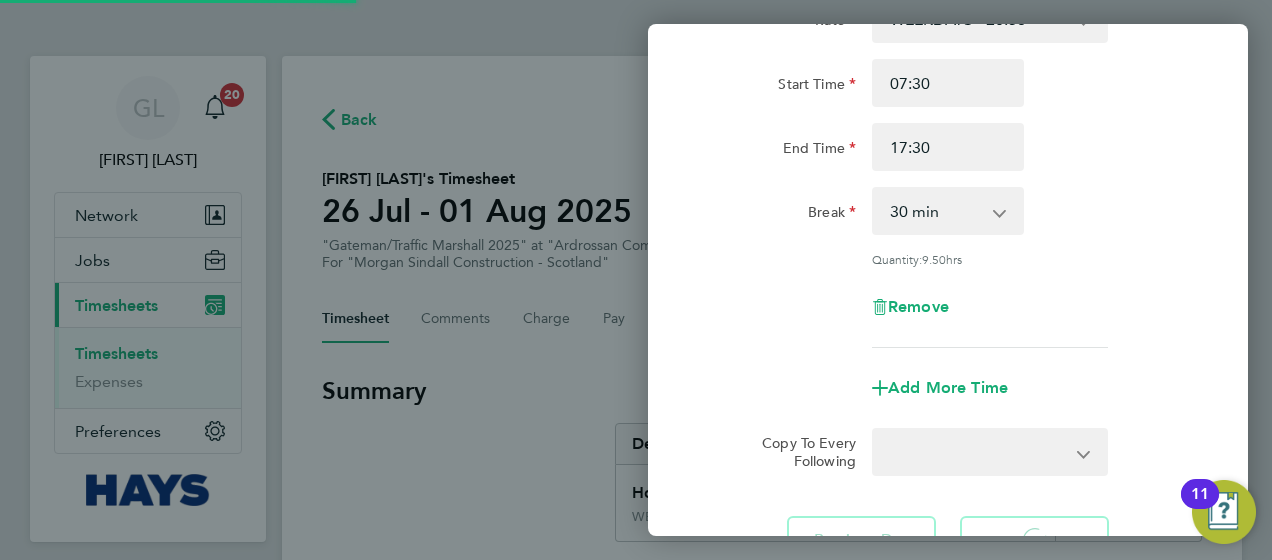 select on "30" 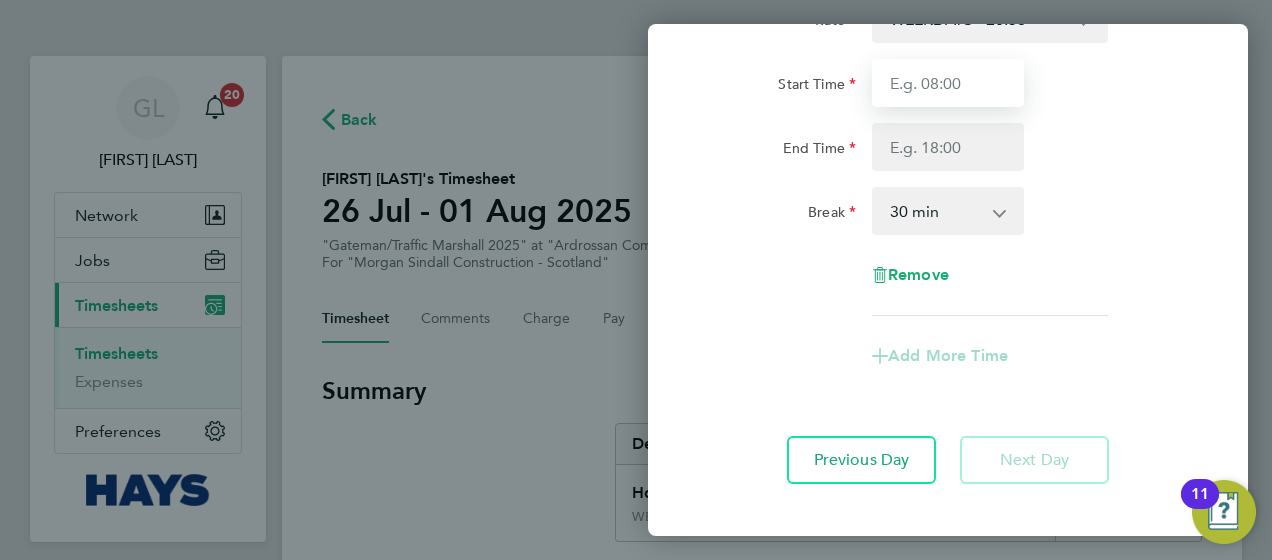 click on "Start Time" at bounding box center (948, 83) 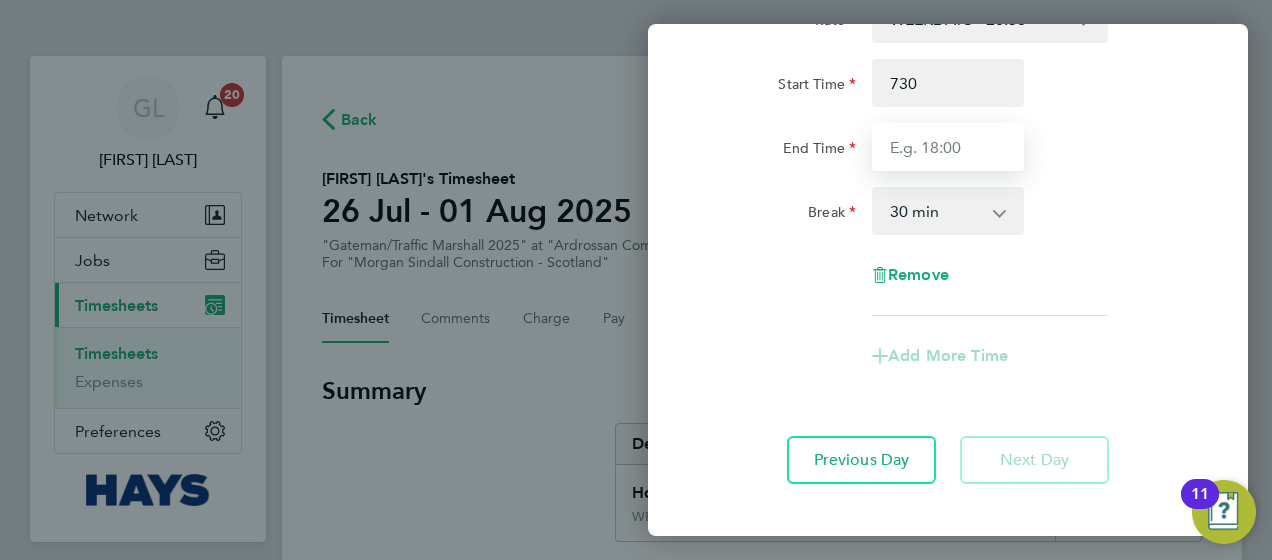 type on "07:30" 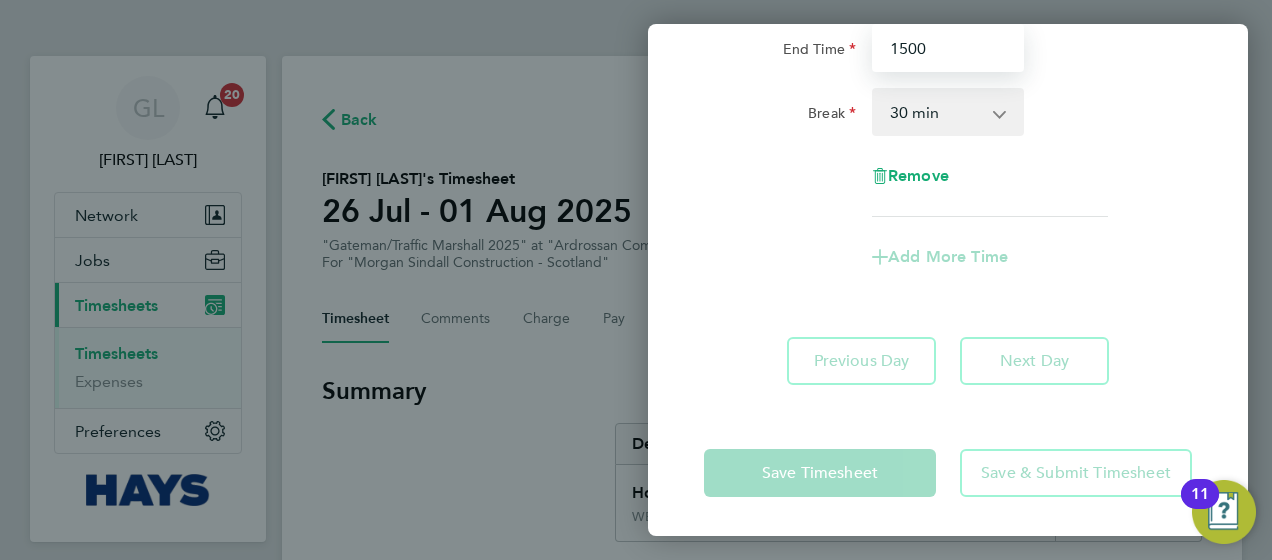 scroll, scrollTop: 264, scrollLeft: 0, axis: vertical 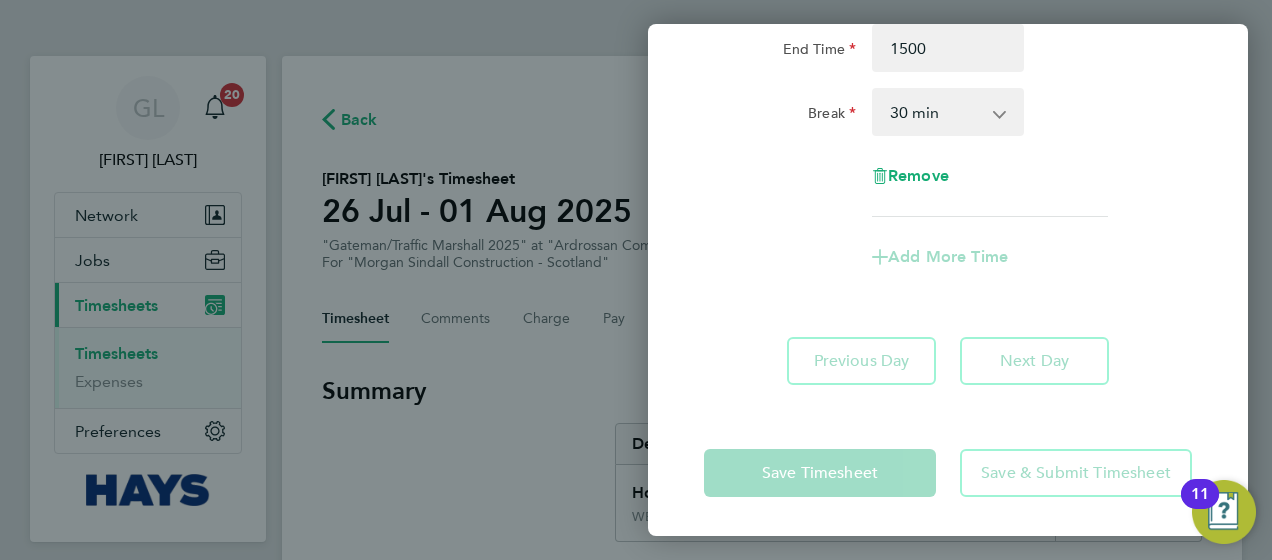 type on "15:00" 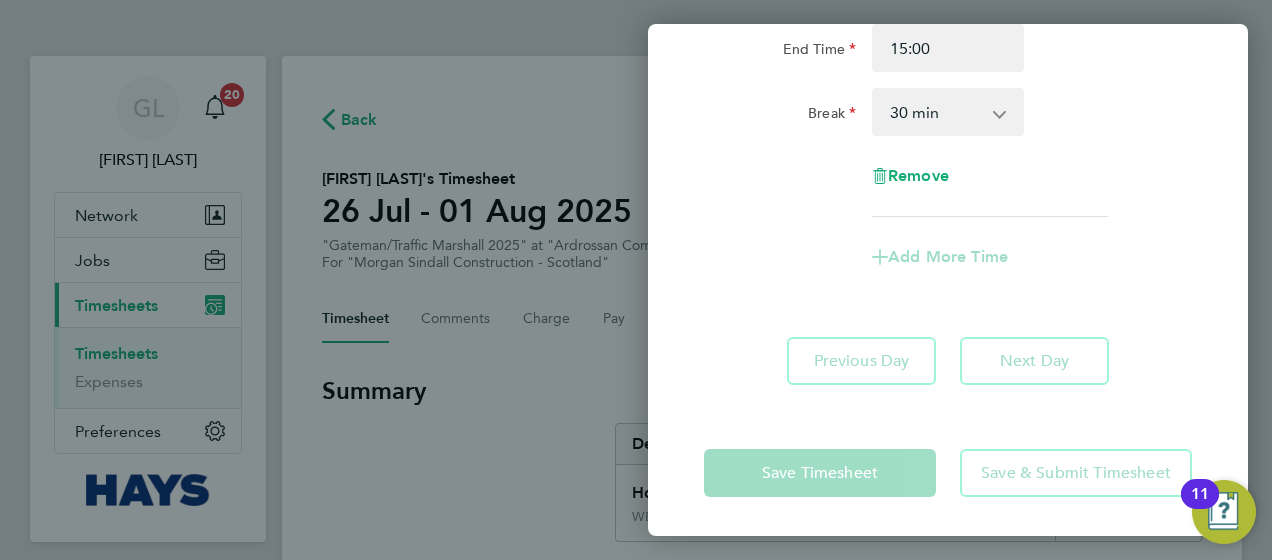 click on "Rate  WEEKDAYS - 20.36   OVERTIME - 29.24
Start Time 07:30 End Time 15:00 Break  0 min   15 min   30 min   45 min   60 min   75 min   90 min
Remove
Add More Time   Previous Day   Next Day" 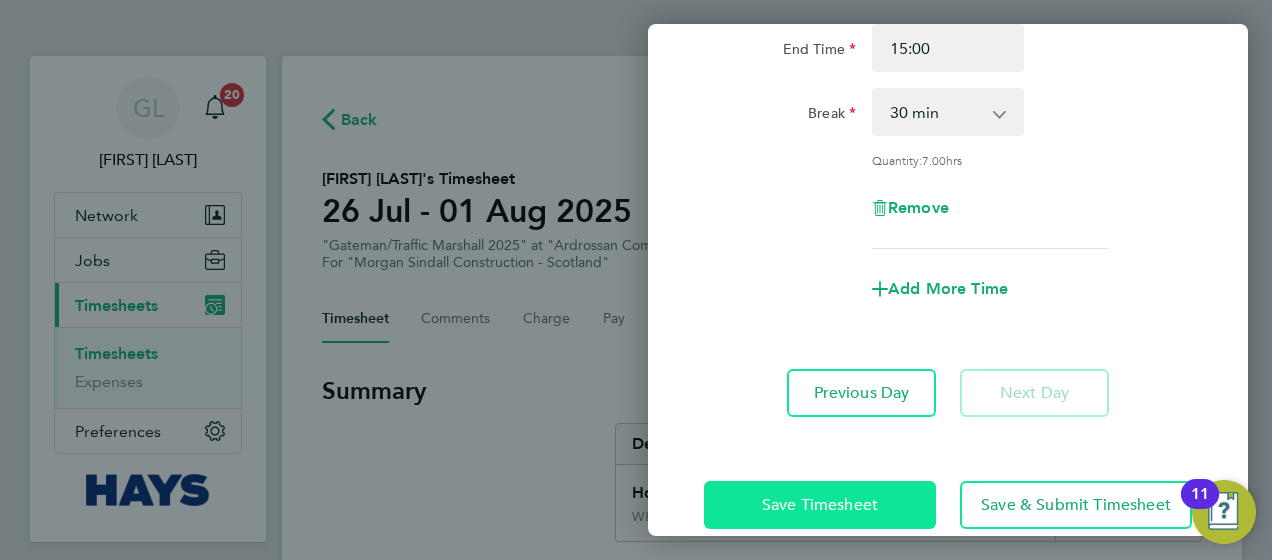click on "Save Timesheet" 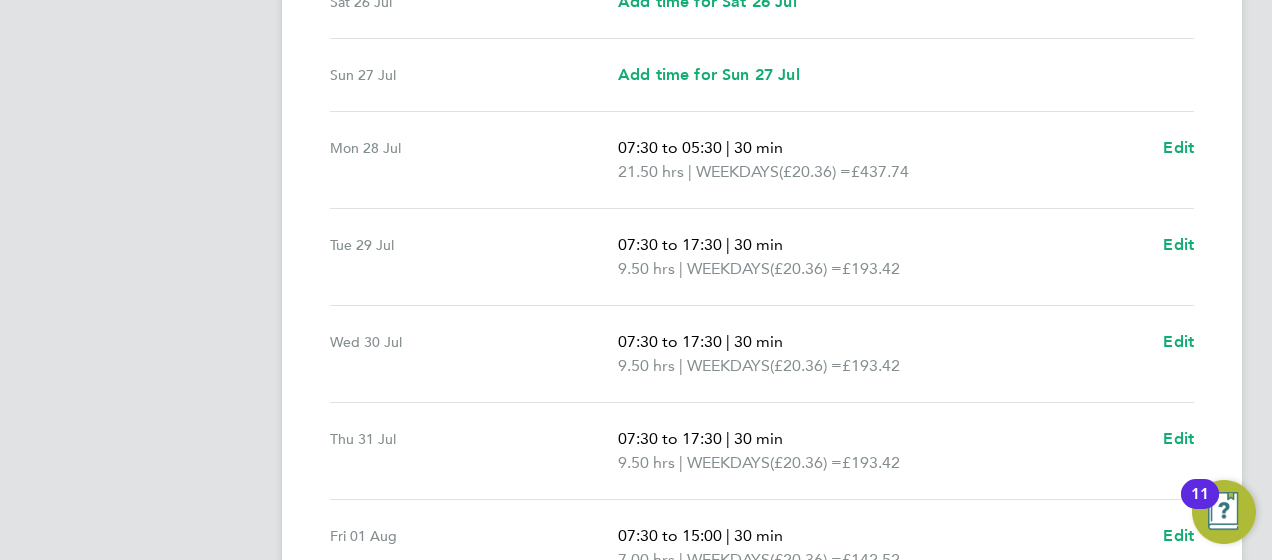 scroll, scrollTop: 671, scrollLeft: 0, axis: vertical 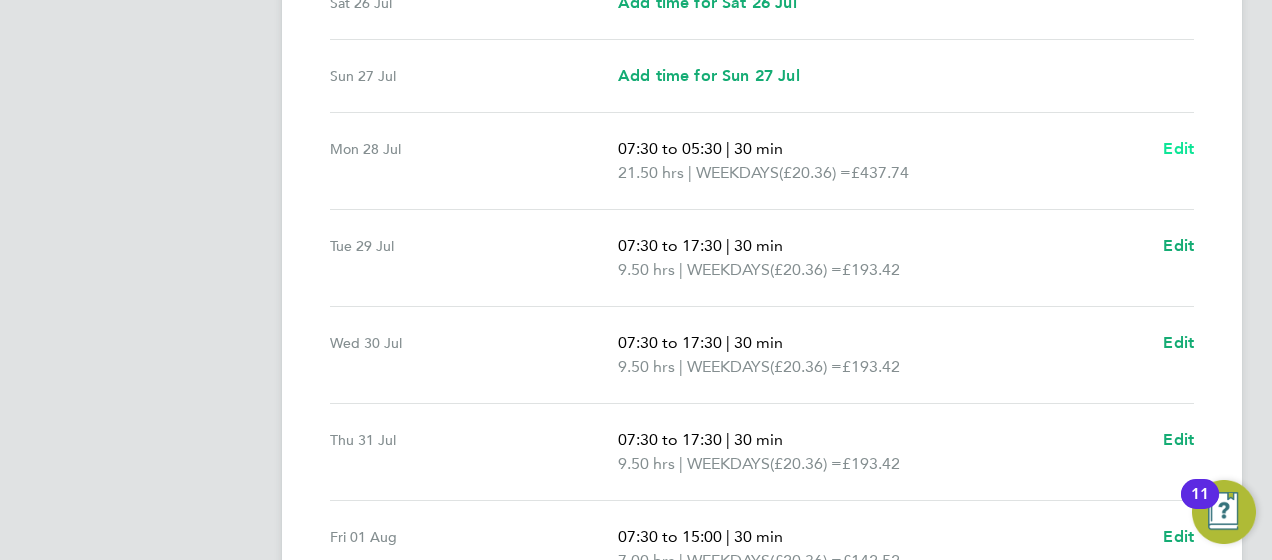 click on "Edit" at bounding box center [1178, 148] 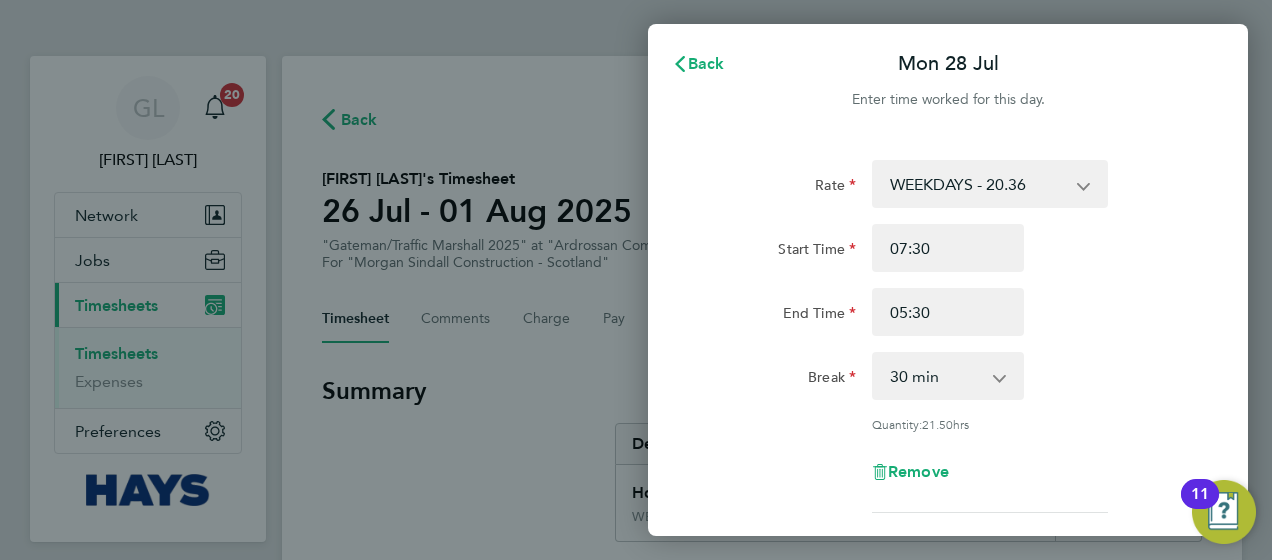 scroll, scrollTop: 0, scrollLeft: 0, axis: both 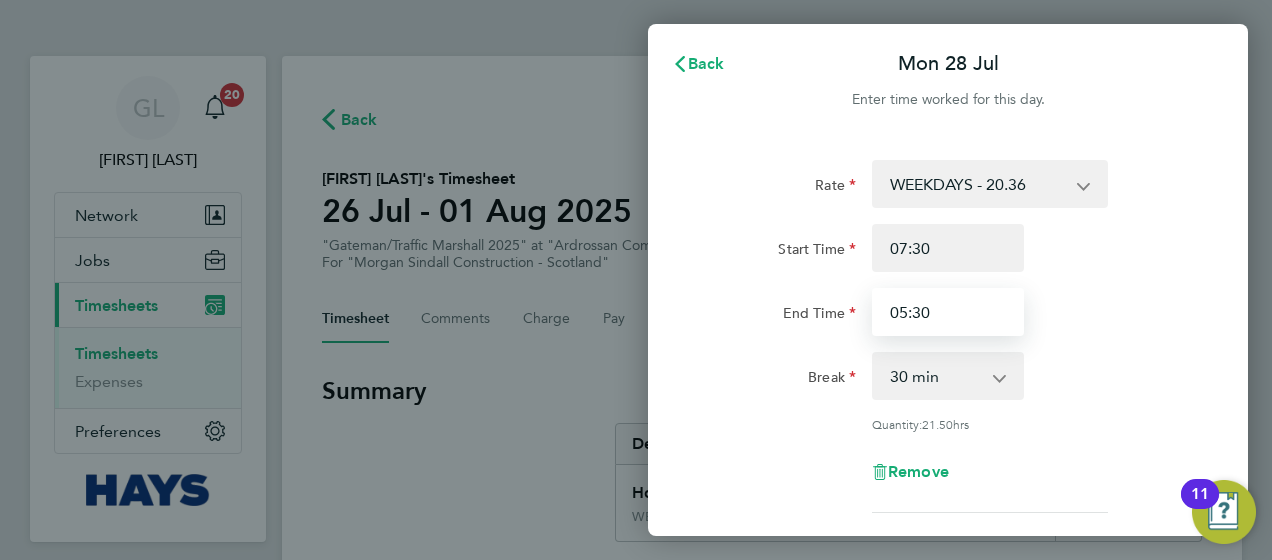 click on "[TIME]" at bounding box center [948, 312] 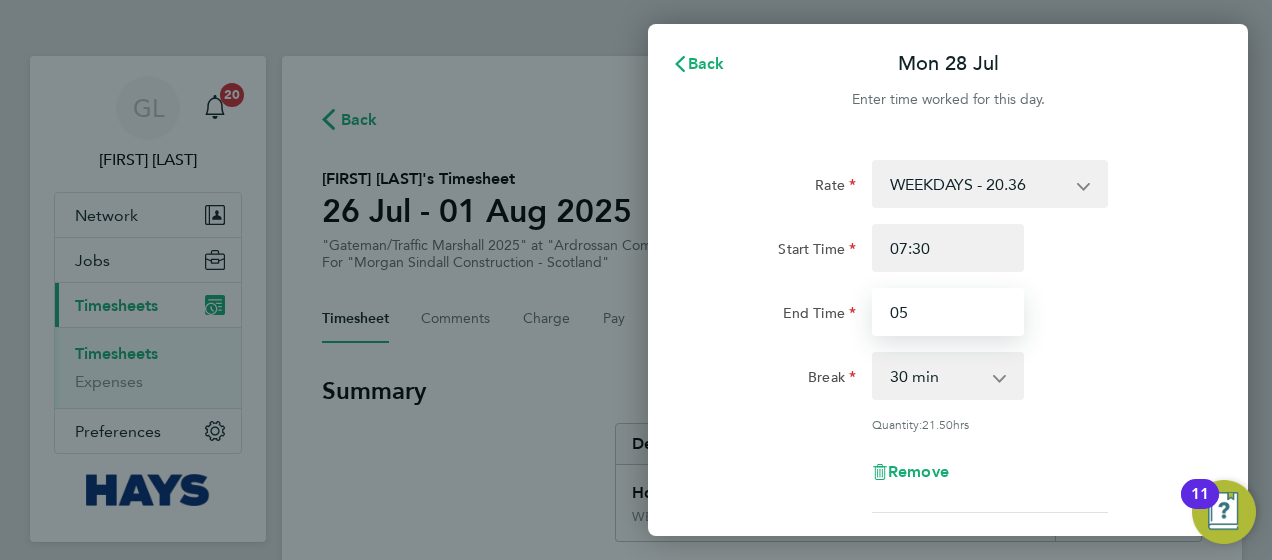 type on "0" 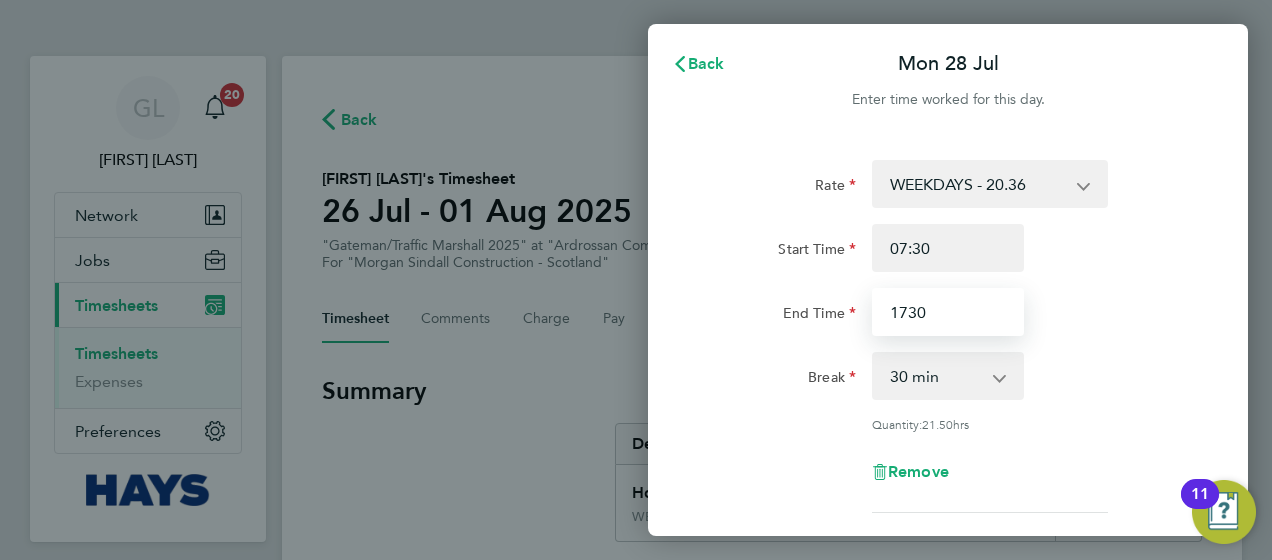scroll, scrollTop: 343, scrollLeft: 0, axis: vertical 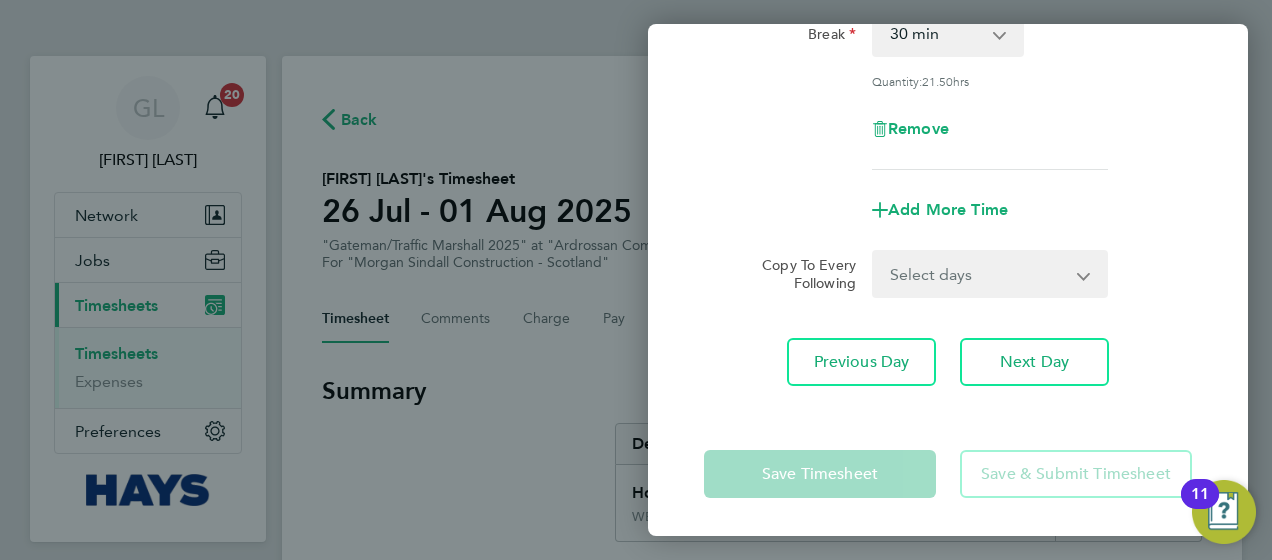type on "17:30" 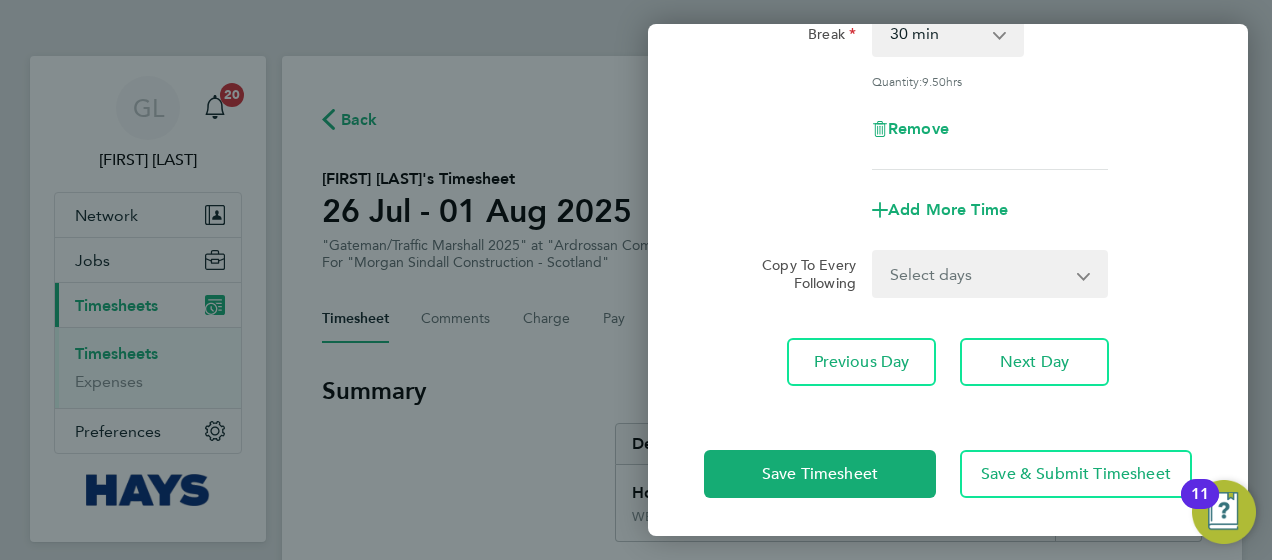 click on "Save Timesheet   Save & Submit Timesheet" 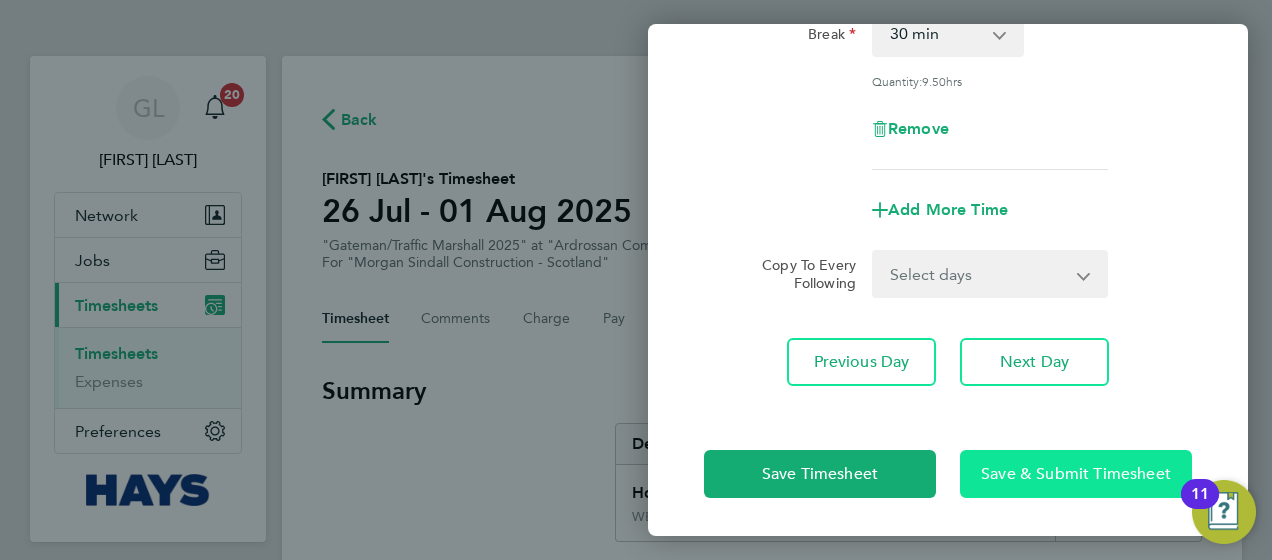 click on "Save & Submit Timesheet" 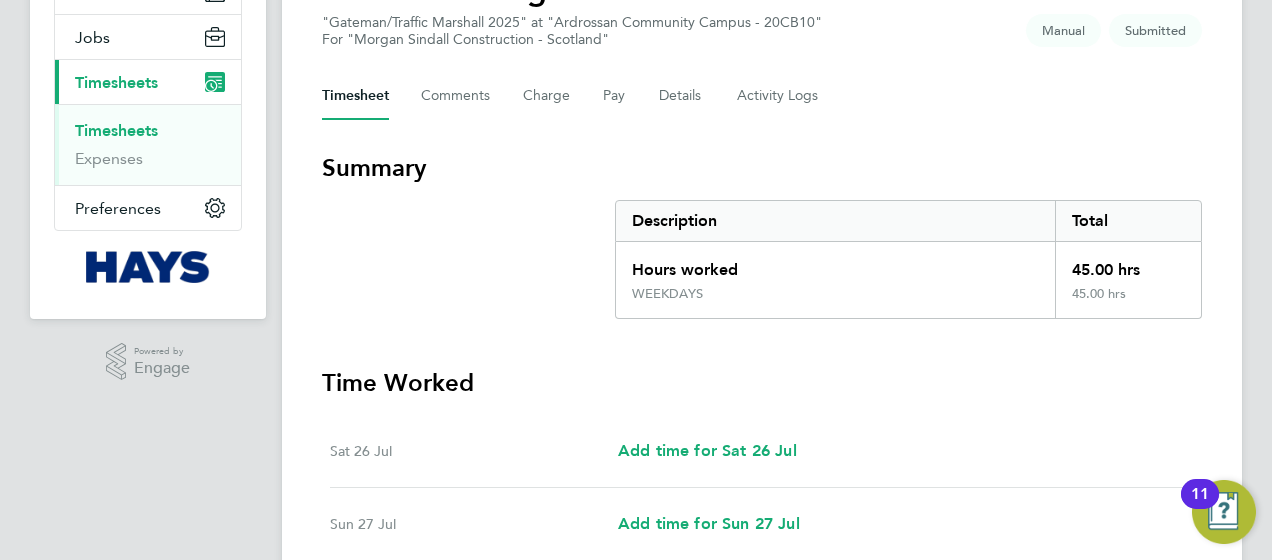 scroll, scrollTop: 0, scrollLeft: 0, axis: both 